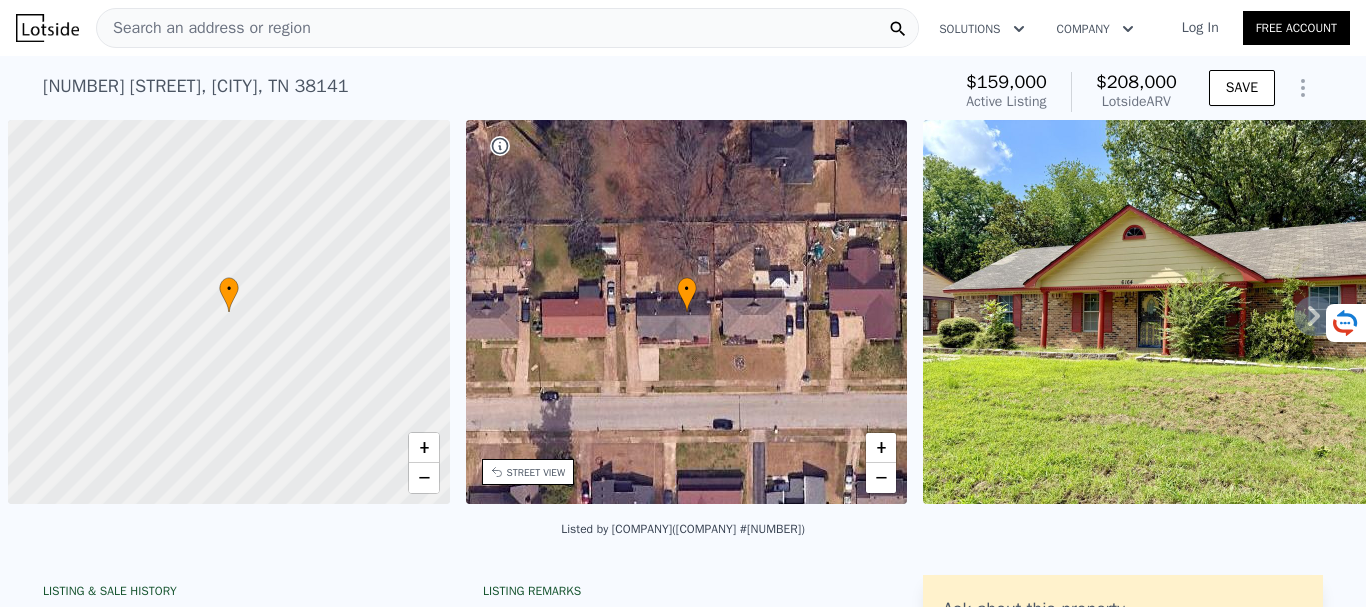 scroll, scrollTop: 0, scrollLeft: 0, axis: both 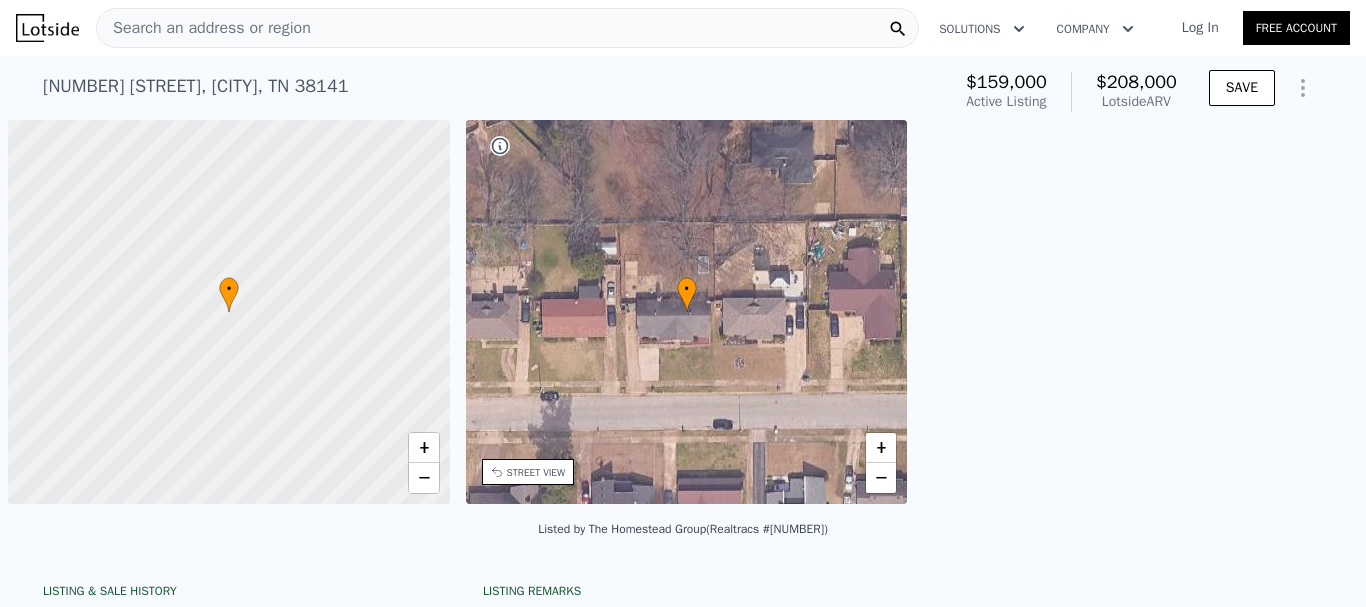 click on "Search an address or region" at bounding box center [507, 28] 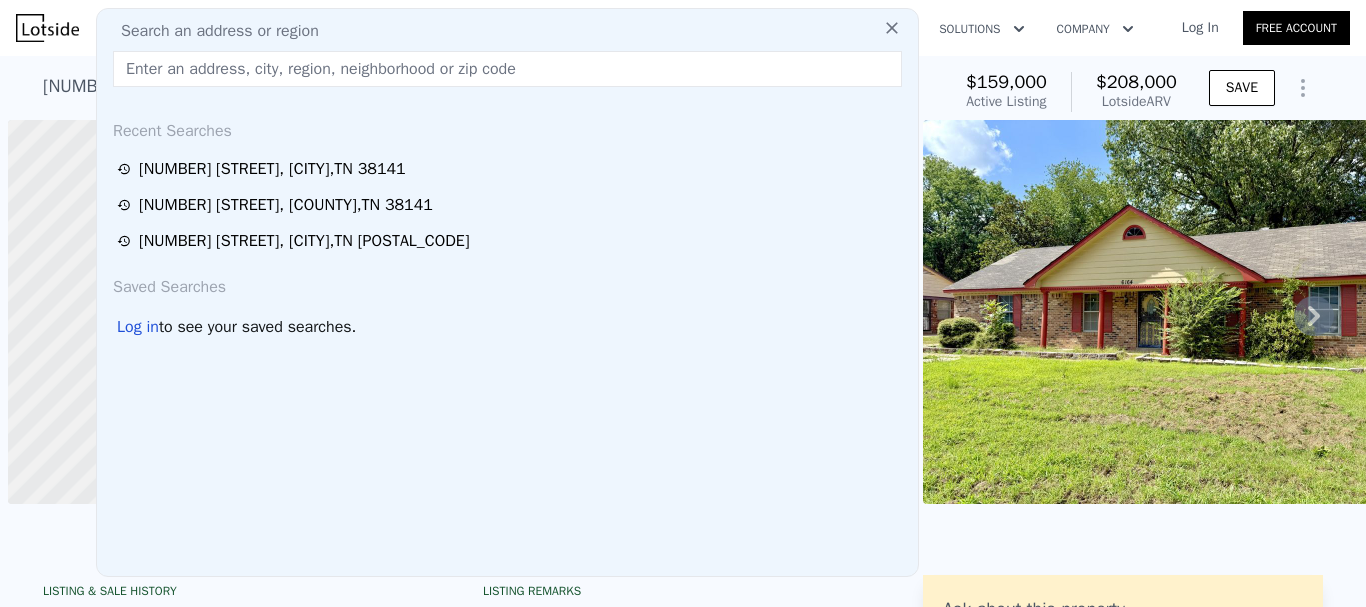 scroll, scrollTop: 0, scrollLeft: 0, axis: both 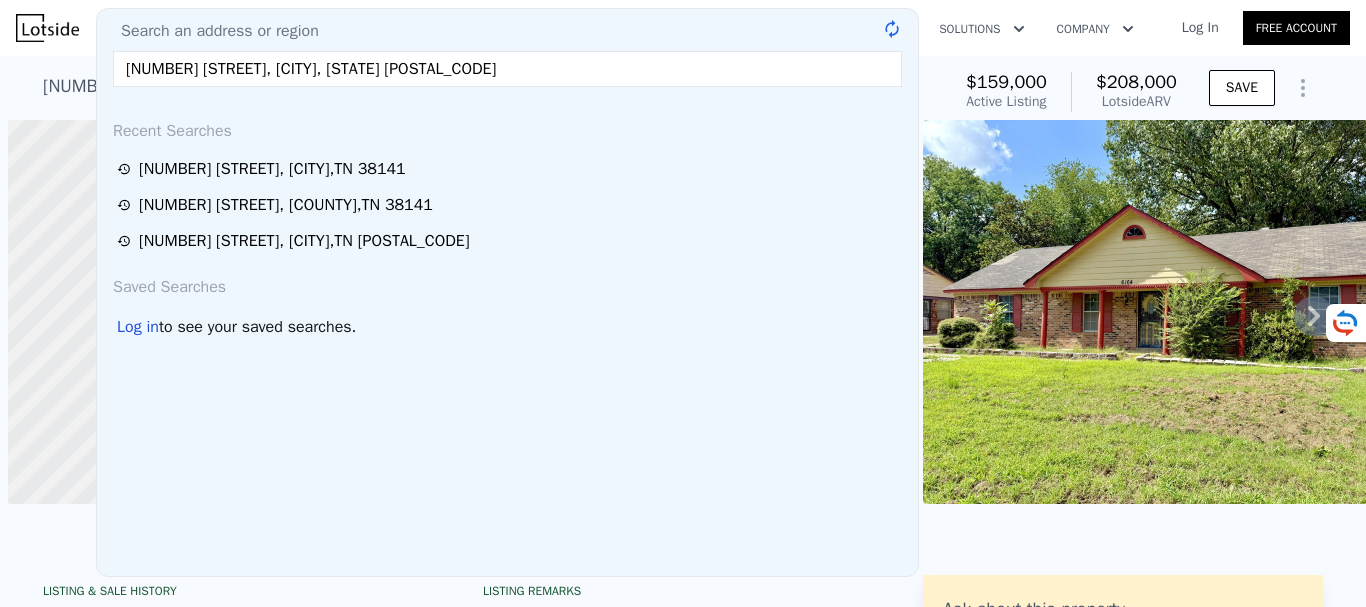 type on "[NUMBER] [STREET], [CITY], [STATE] [POSTAL_CODE]" 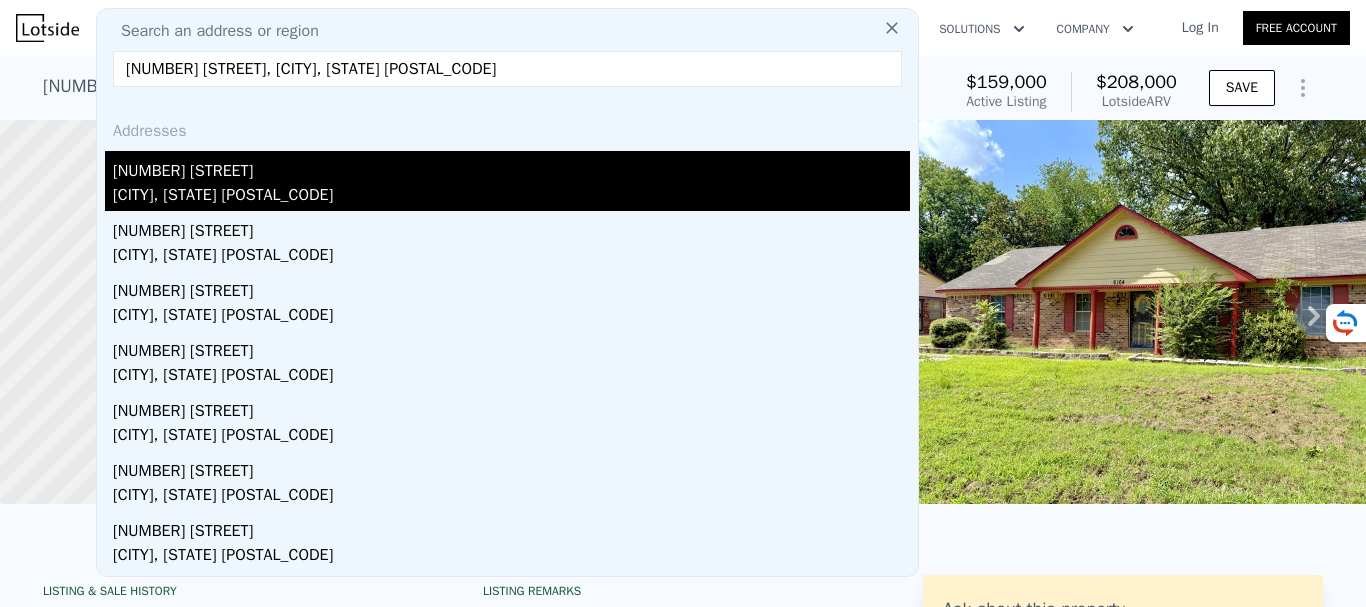 click on "[CITY], [STATE] [POSTAL_CODE]" at bounding box center [511, 197] 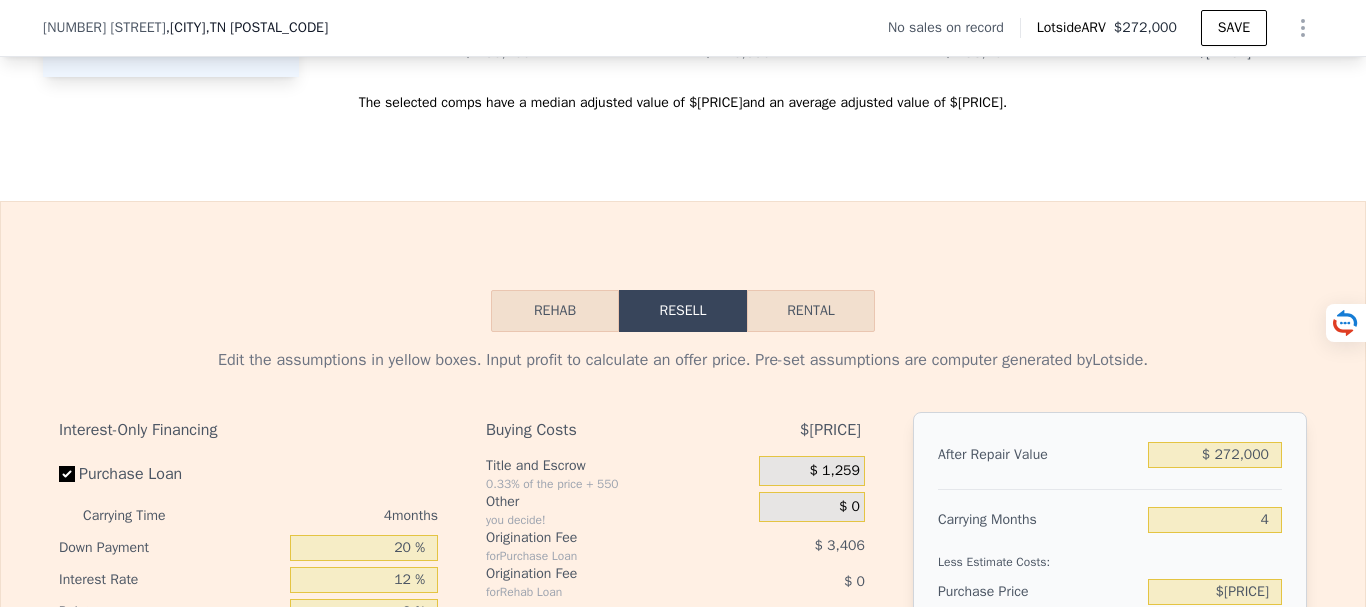 scroll, scrollTop: 2993, scrollLeft: 0, axis: vertical 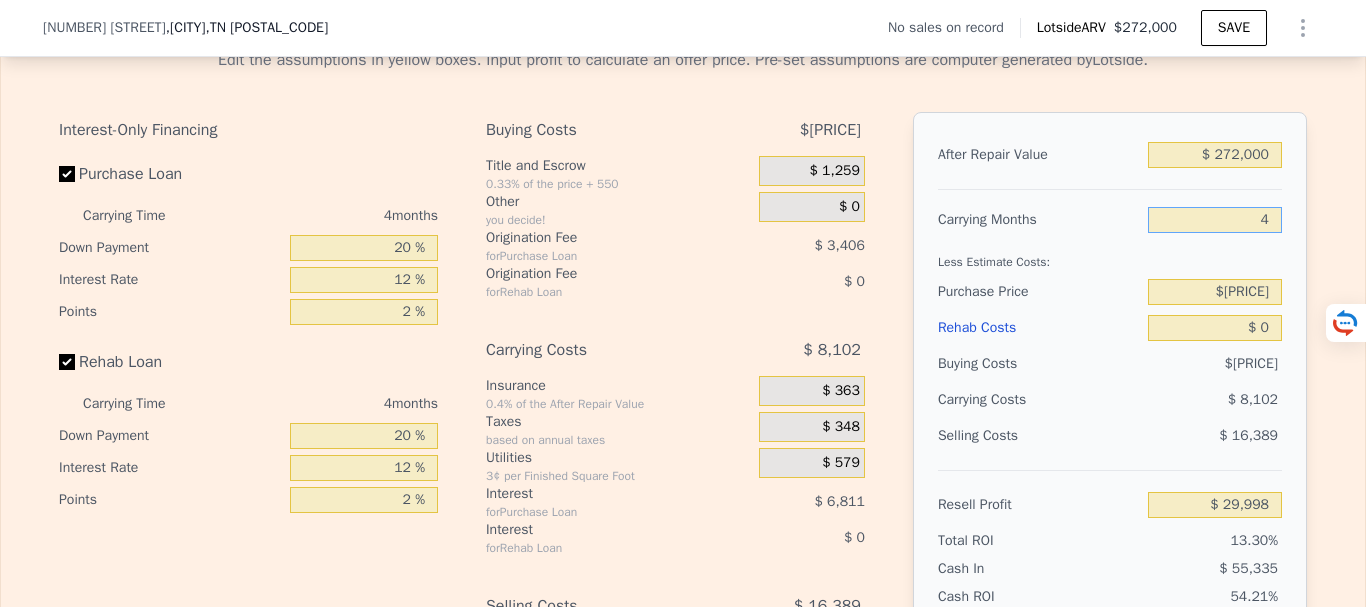 click on "4" at bounding box center [1215, 220] 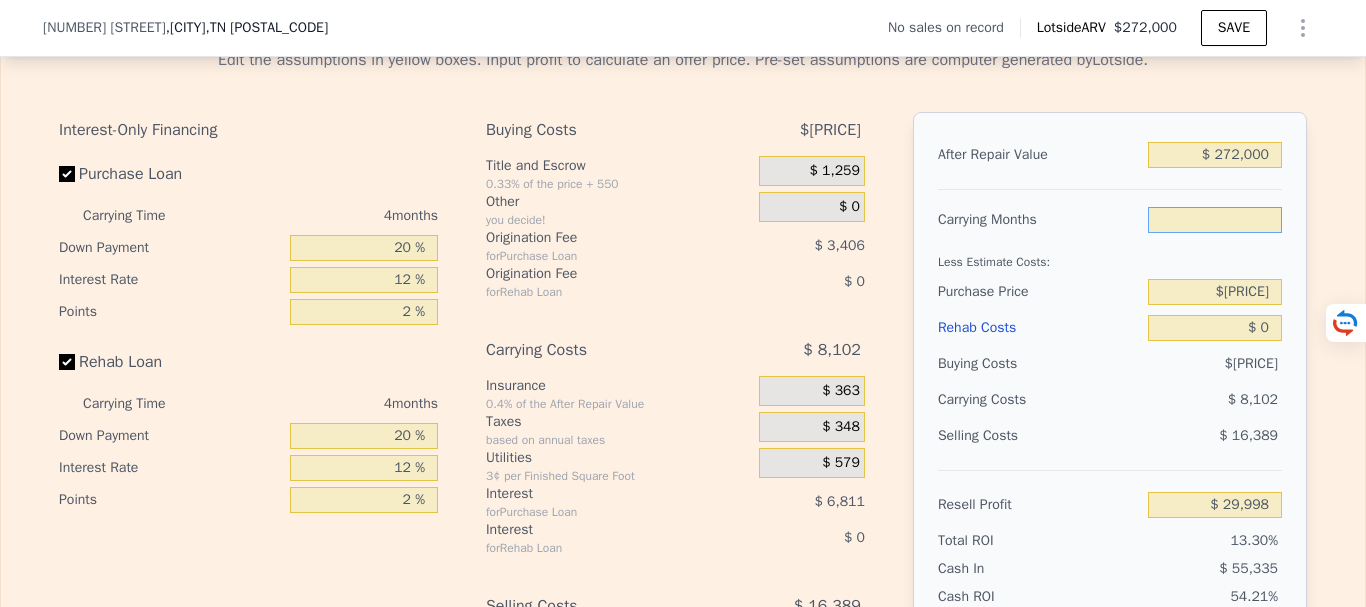 type on "6" 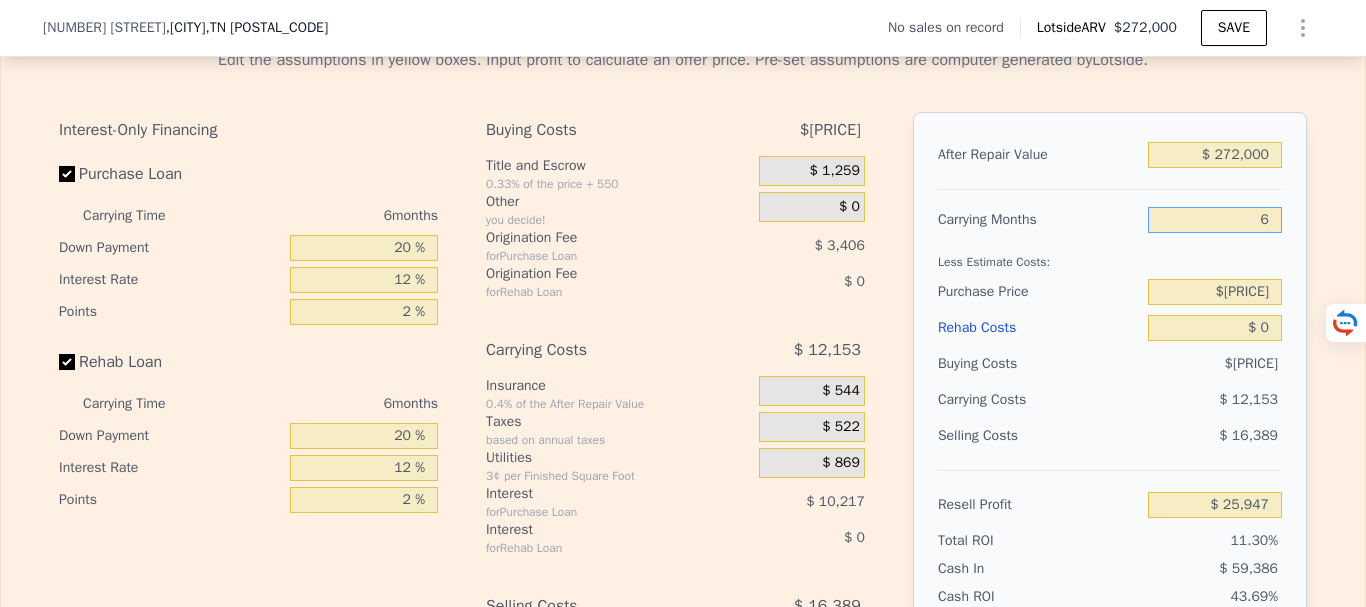 type on "$ 25,947" 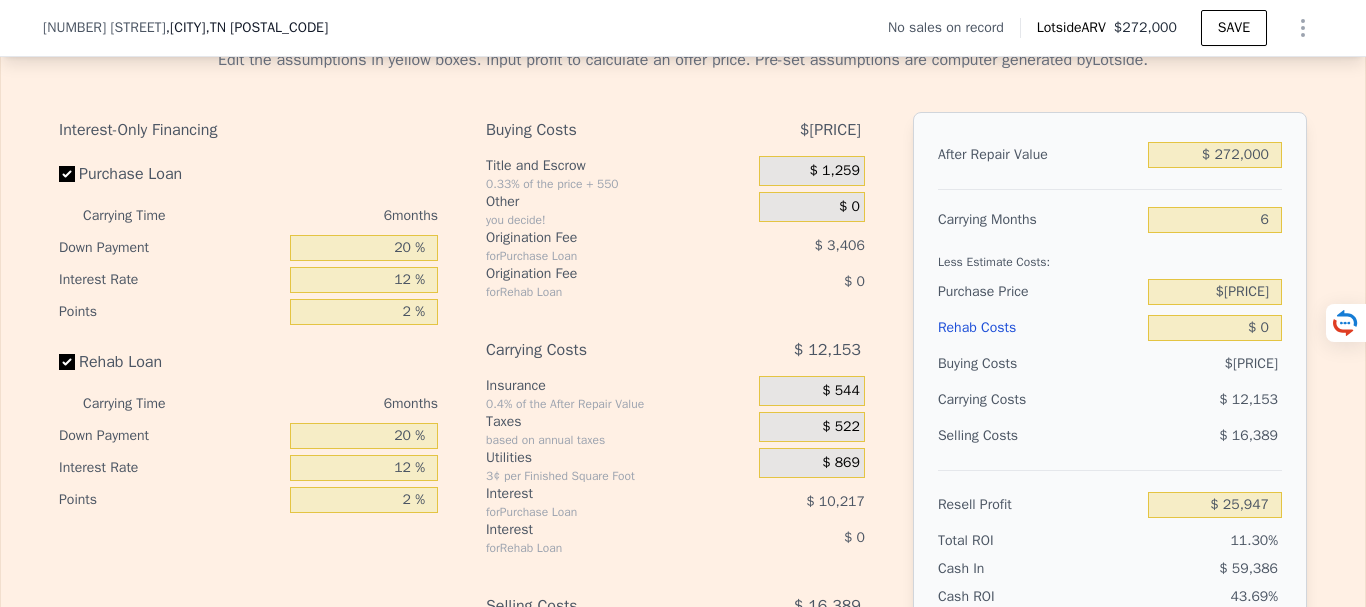 click on "Less Estimate Costs:" at bounding box center (1110, 256) 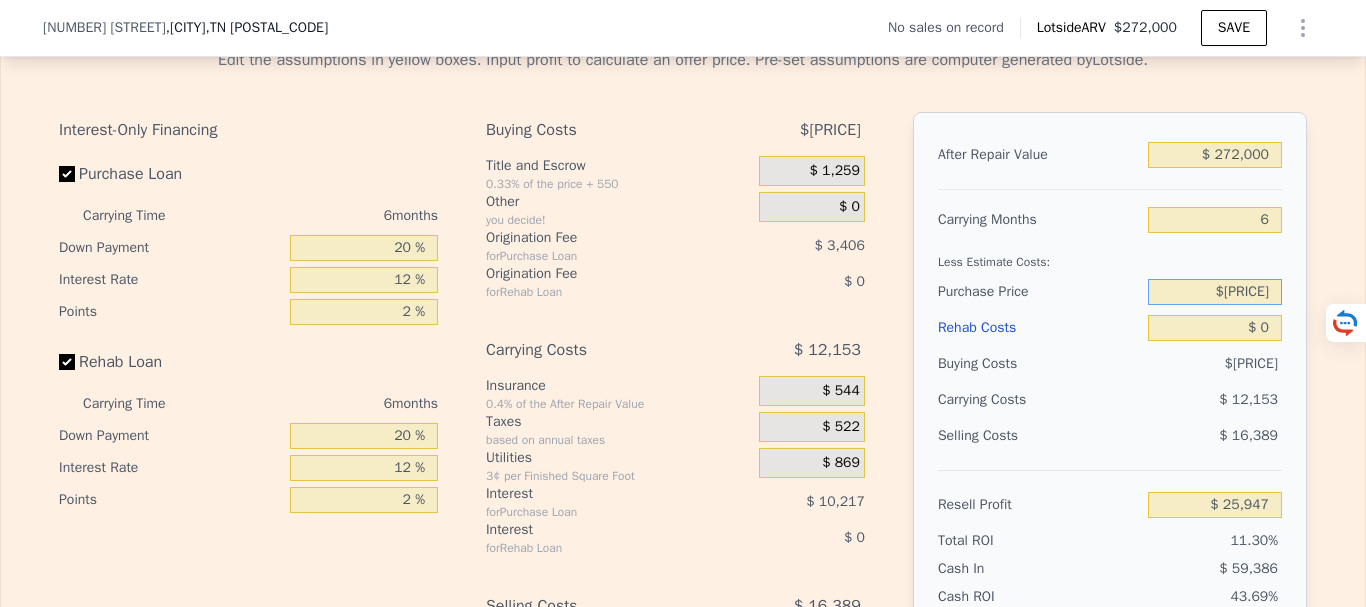 click on "$[PRICE]" at bounding box center (1215, 292) 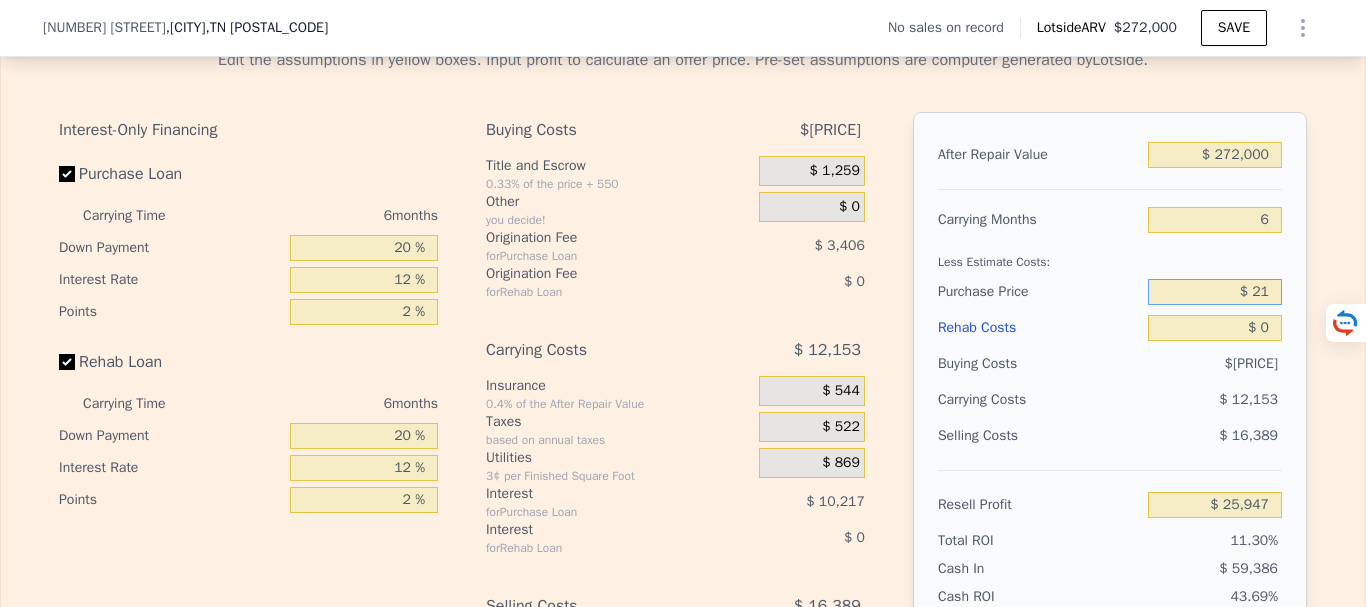 type on "$ 2" 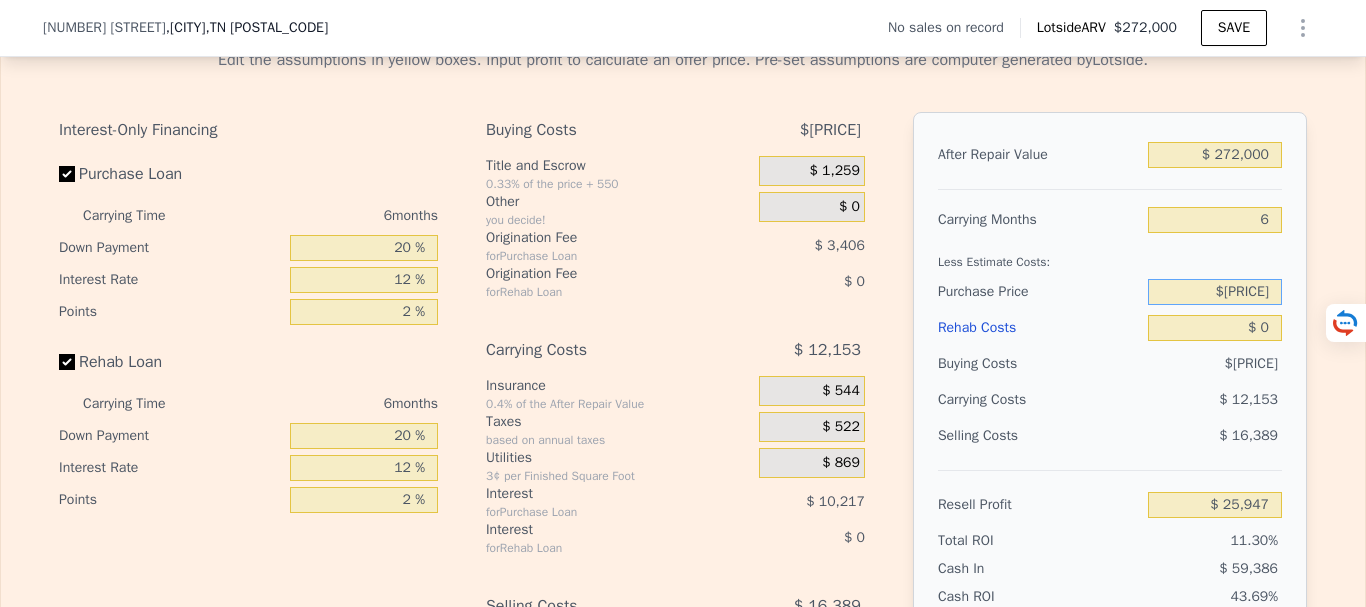 type on "$[PRICE]" 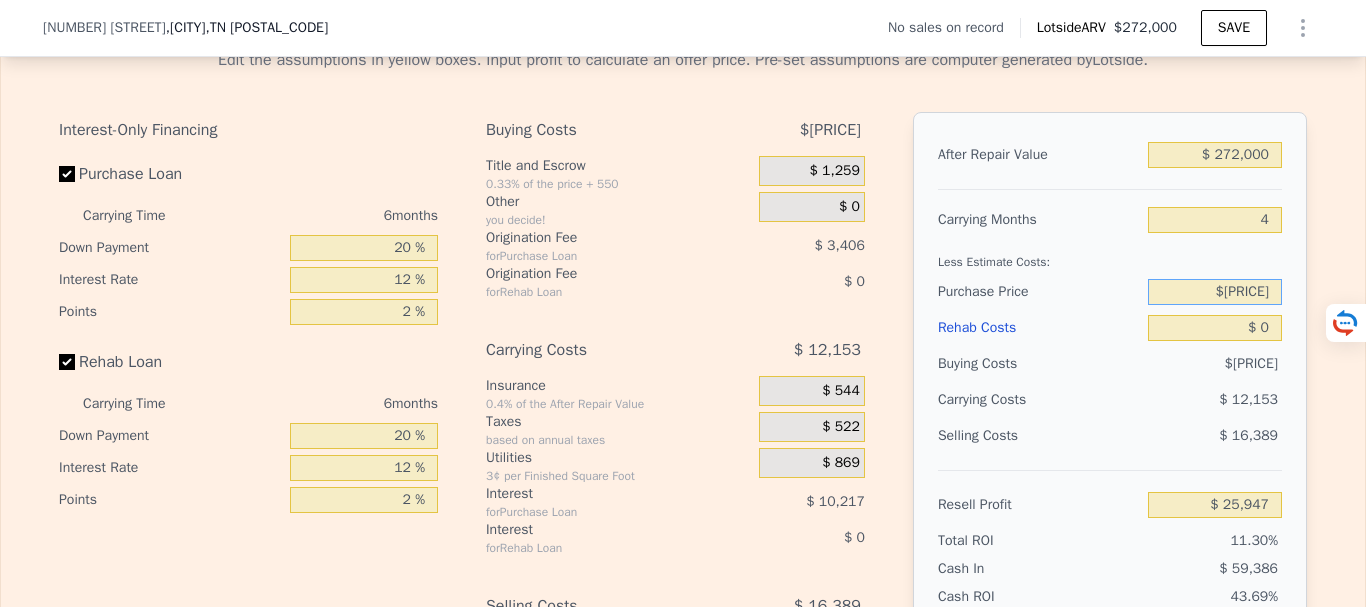 type on "$[PRICE]" 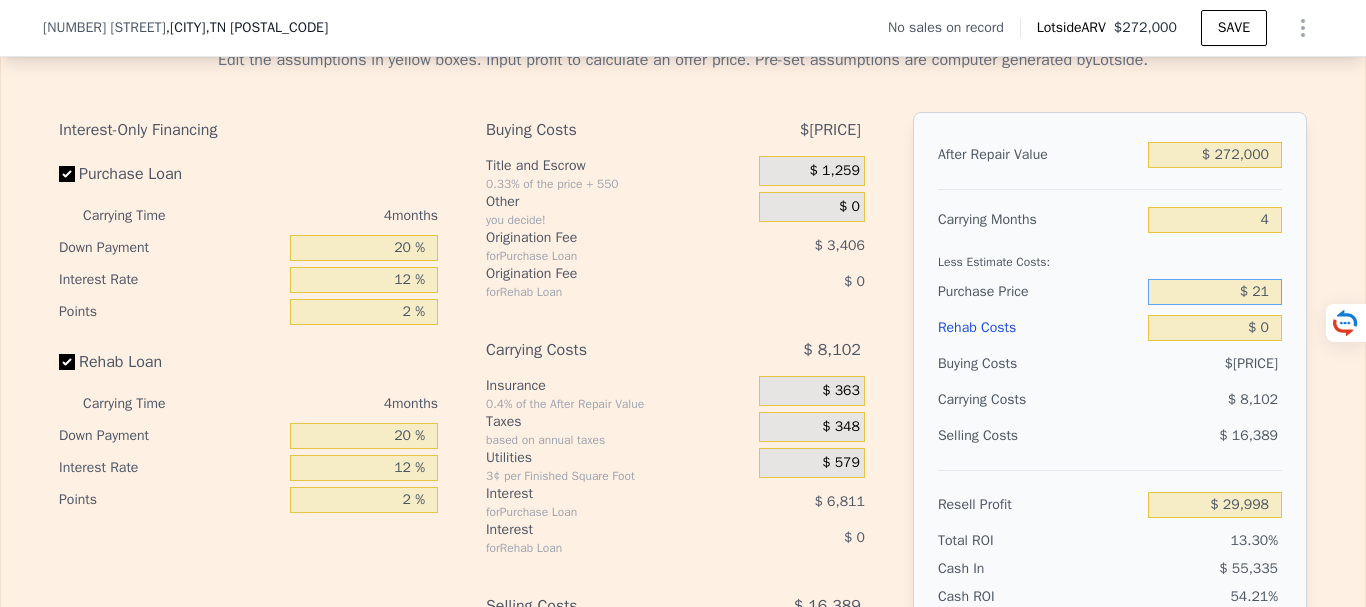 type on "$ 2" 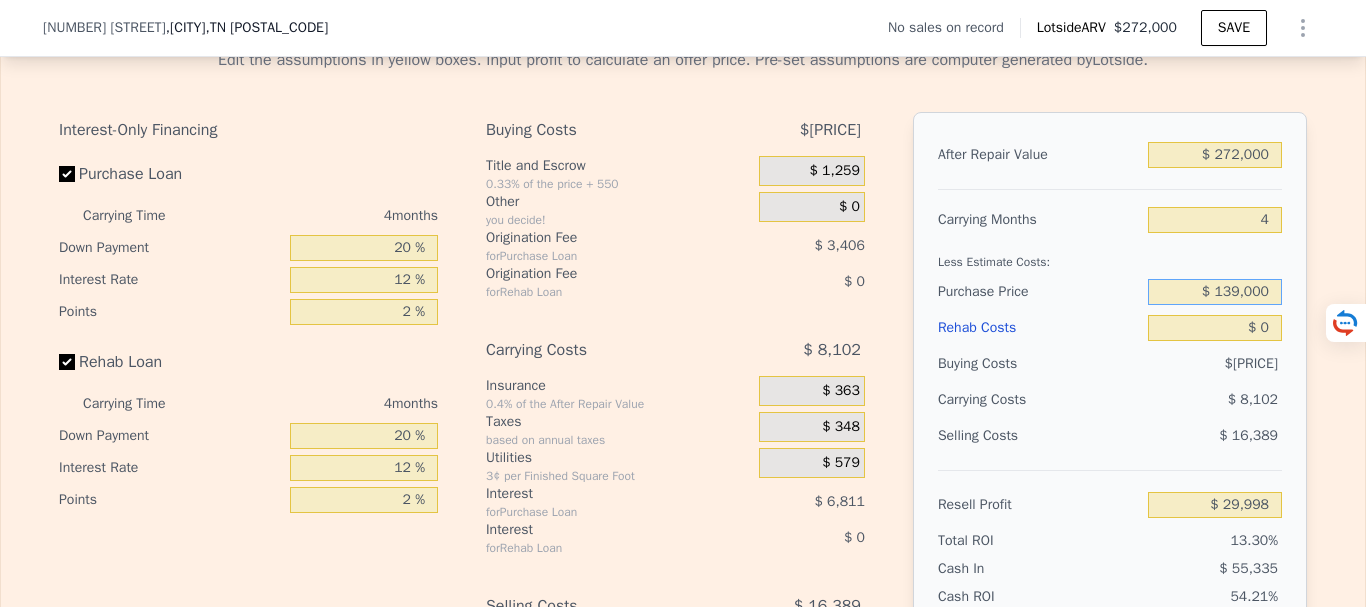 type on "$ 139,000" 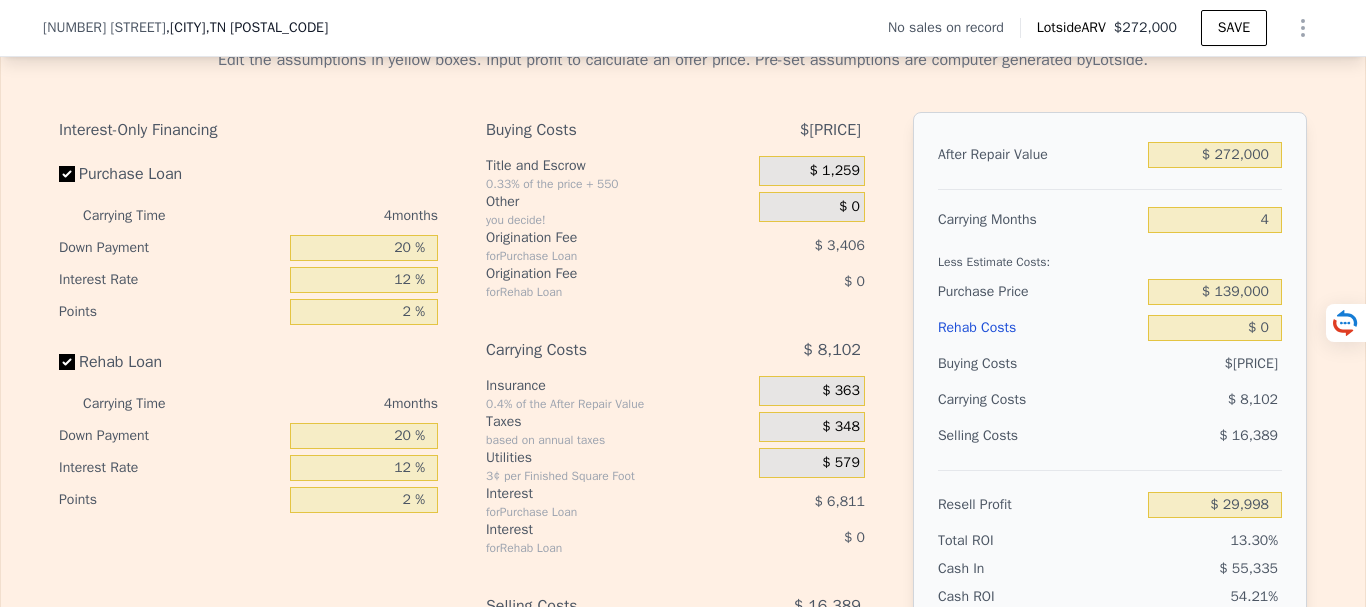 click on "$ 8,102" at bounding box center [1176, 400] 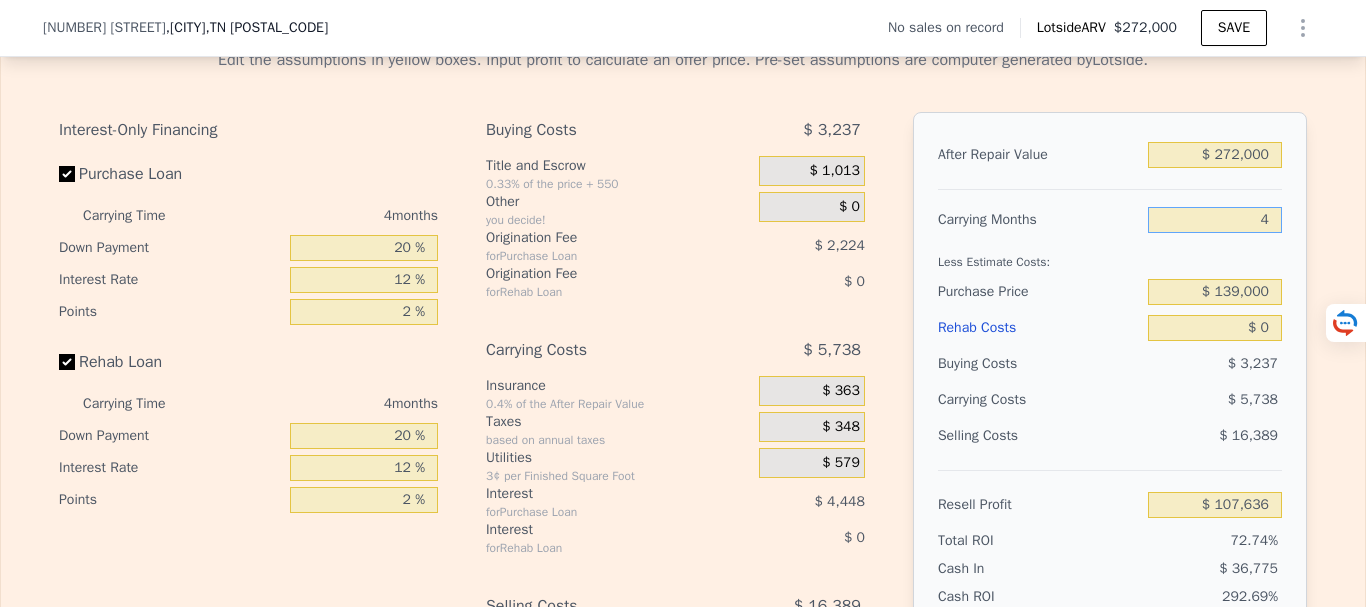 click on "4" at bounding box center (1215, 220) 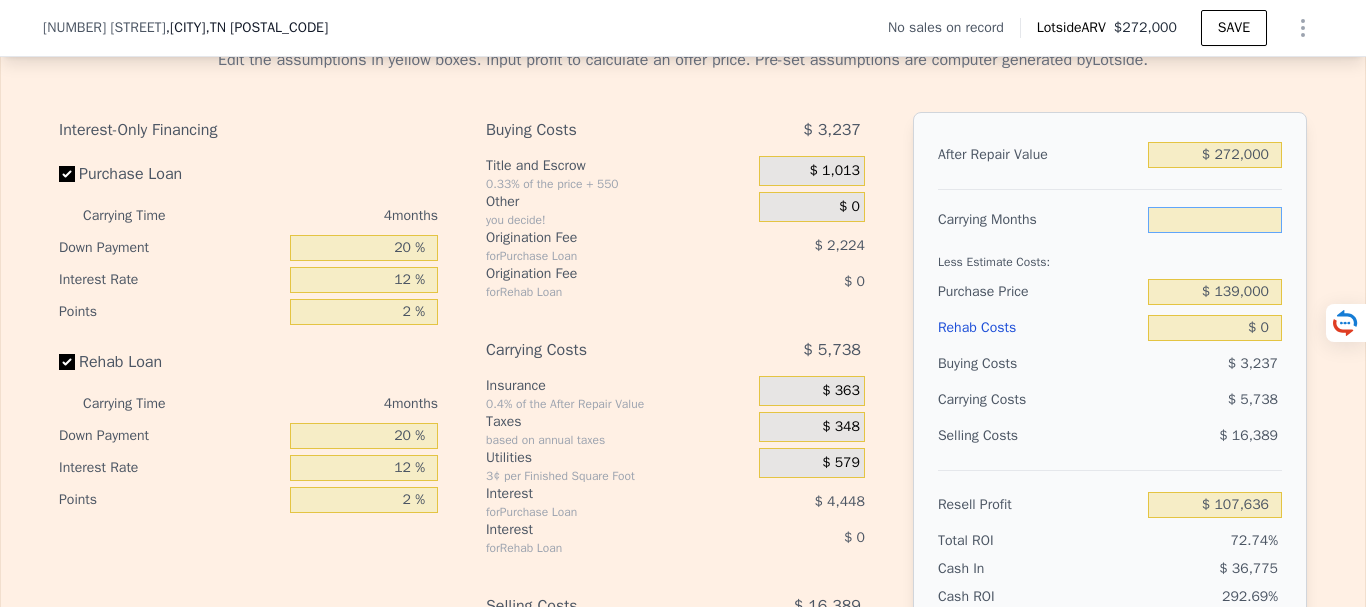 type on "6" 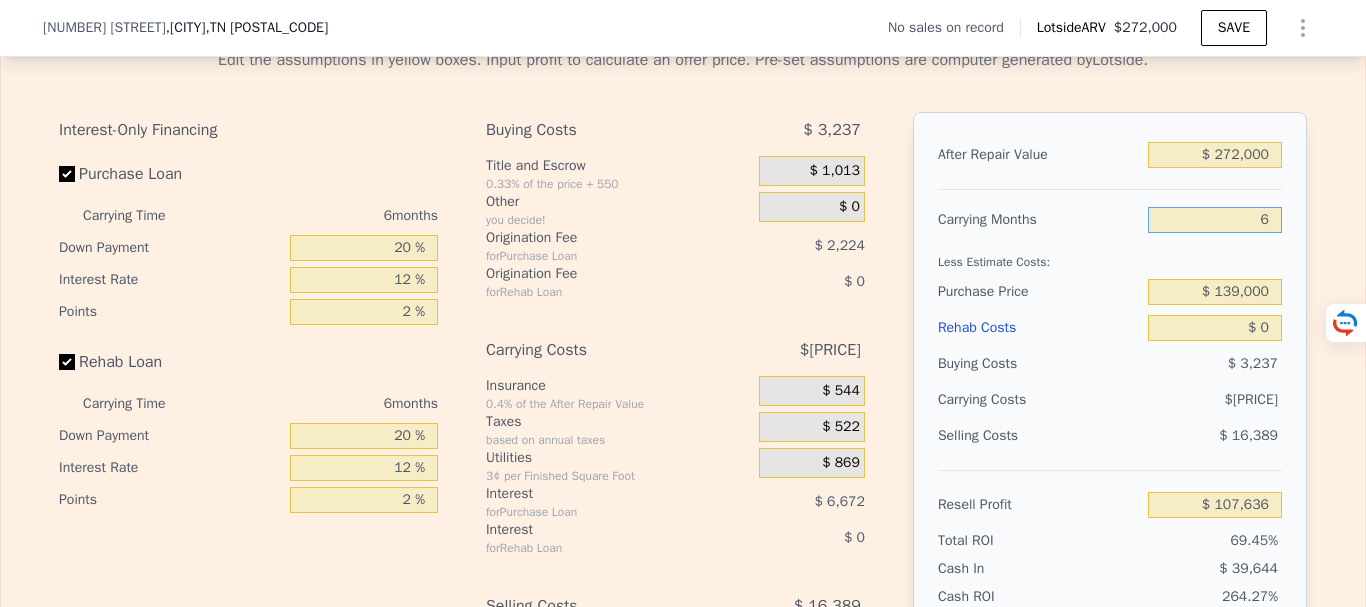 type on "$[PRICE]" 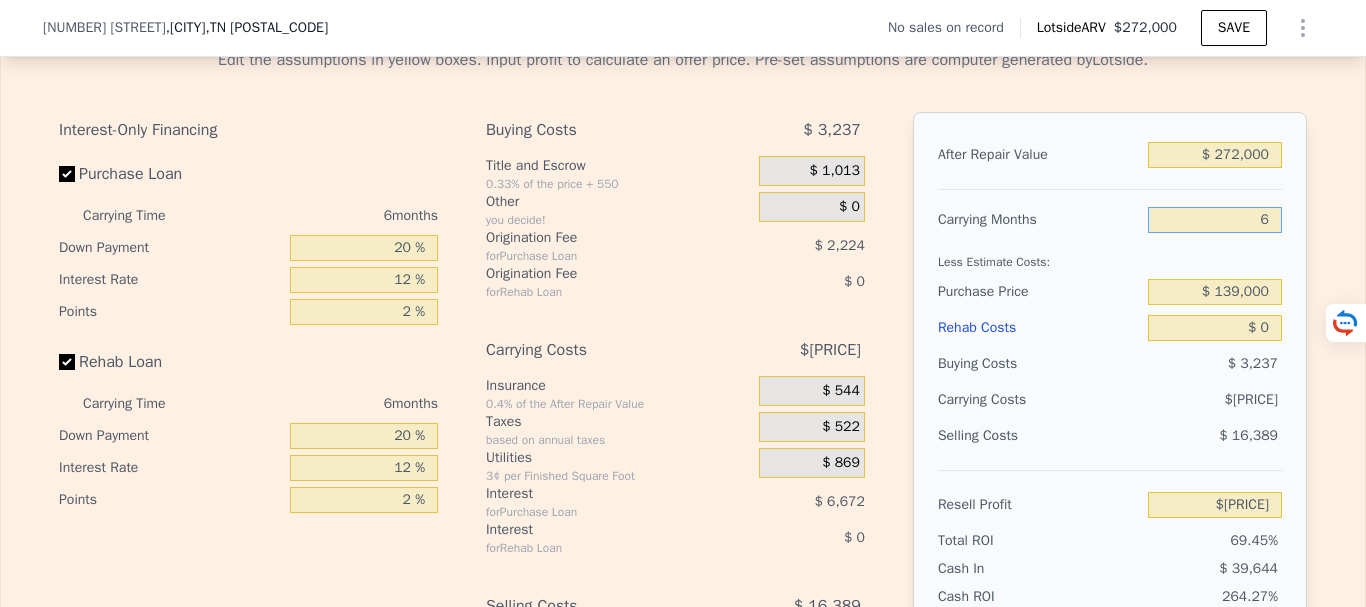type on "6" 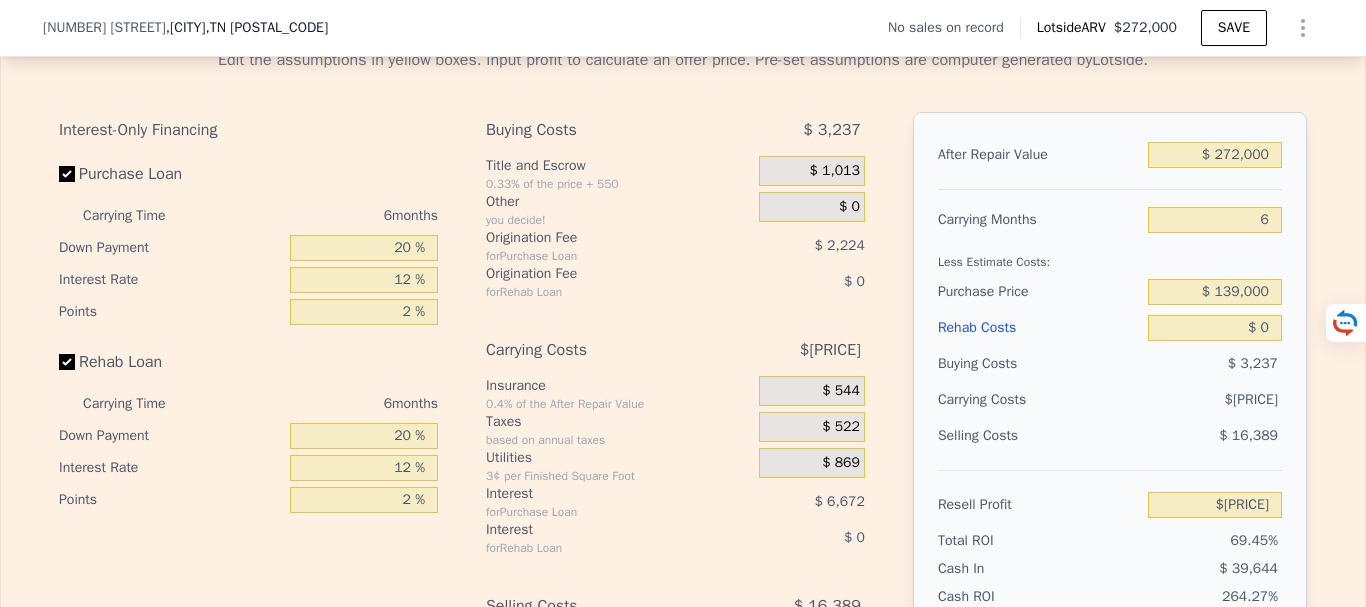 click on "Less Estimate Costs:" at bounding box center (1110, 256) 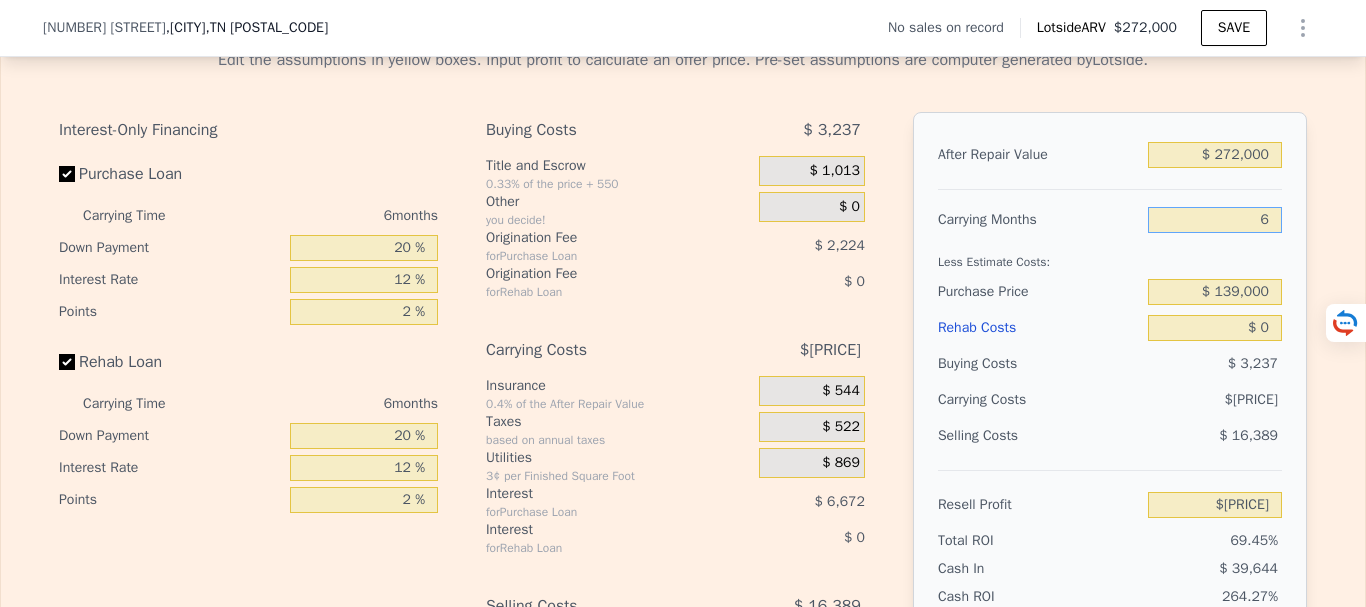 drag, startPoint x: 1262, startPoint y: 252, endPoint x: 1270, endPoint y: 319, distance: 67.47592 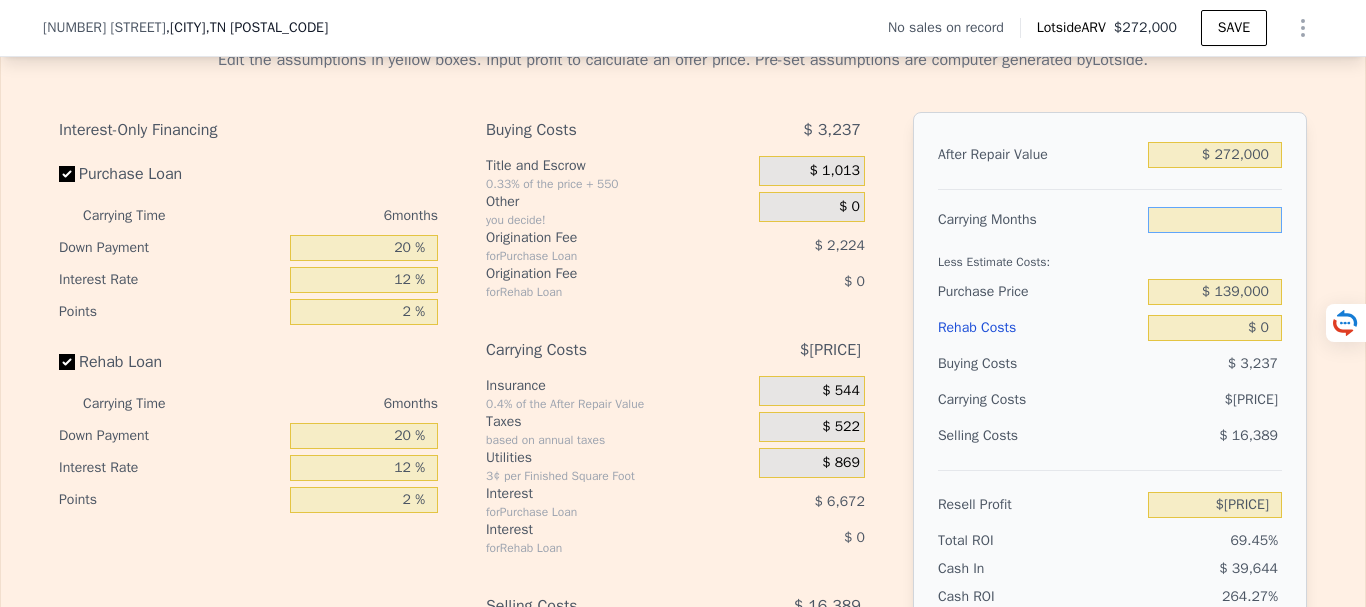 type on "7" 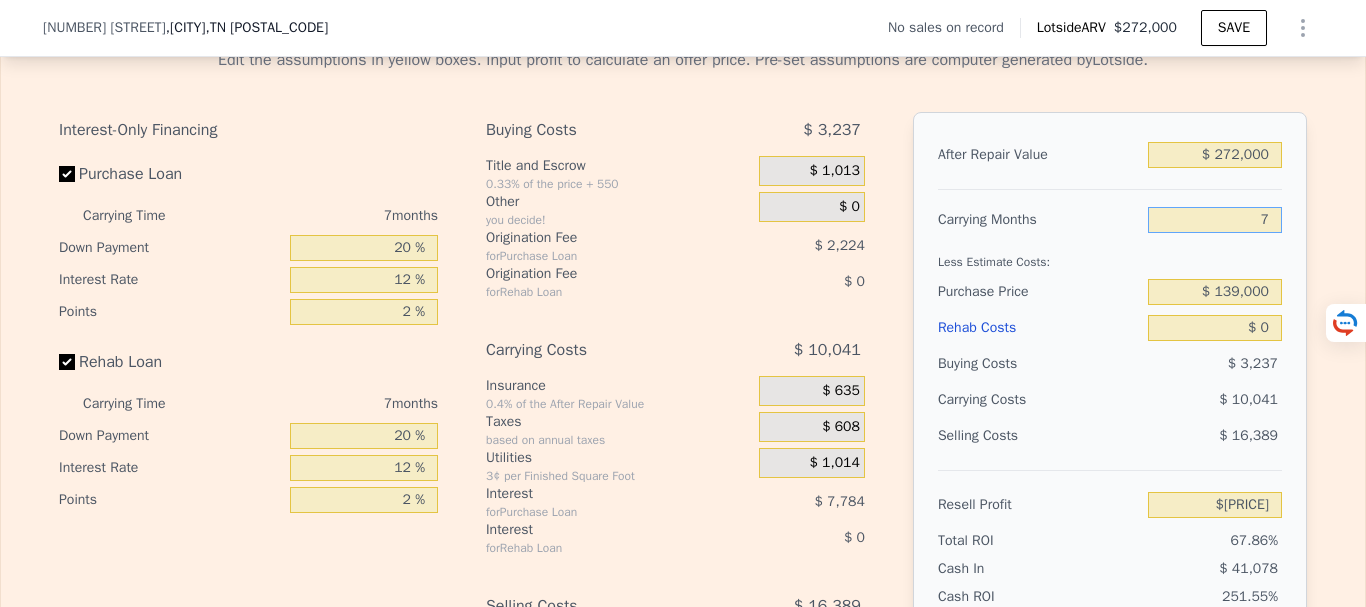 type on "$ 103,333" 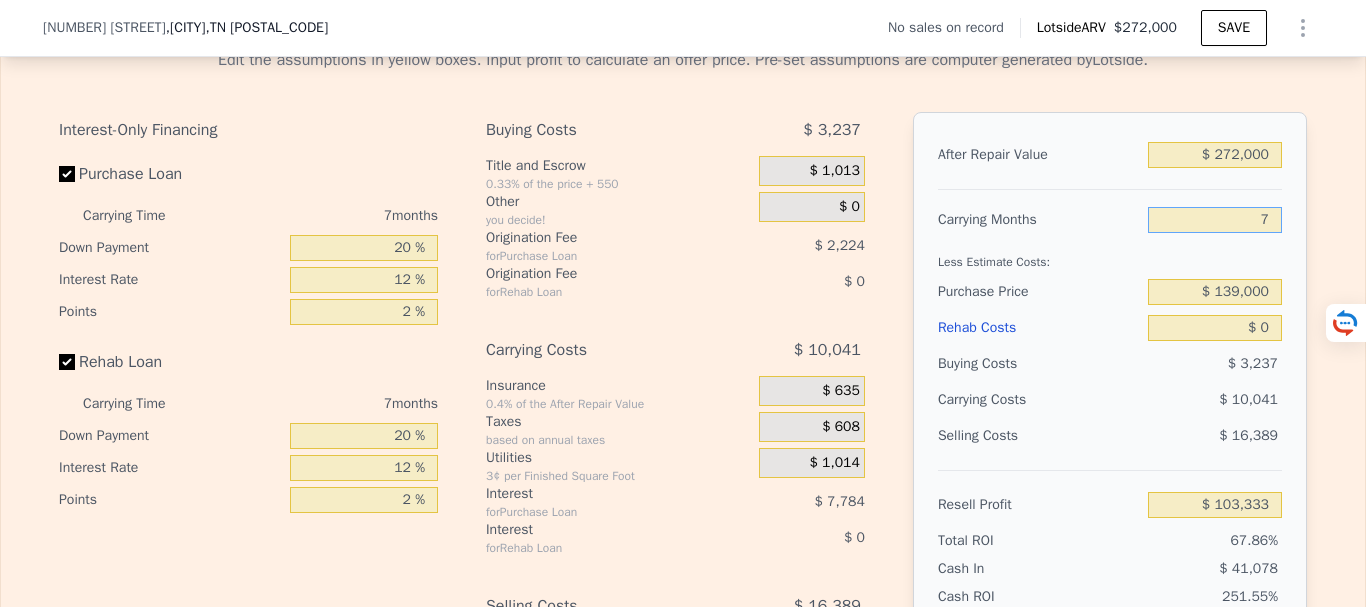 type on "7" 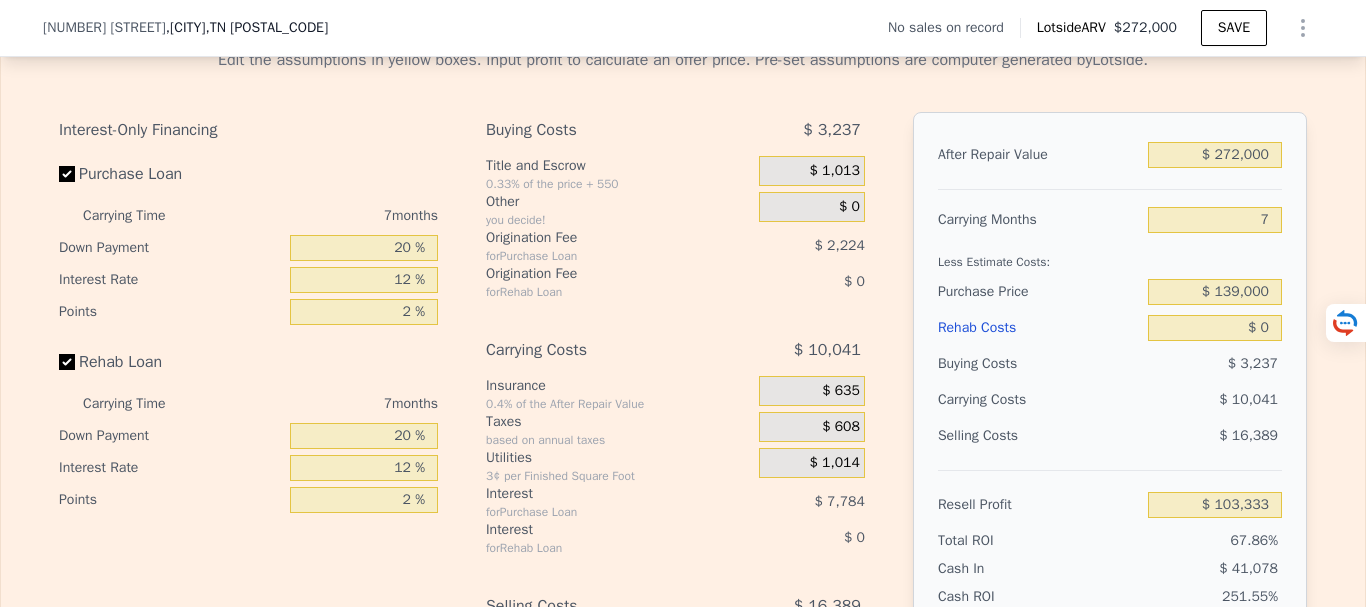 click on "Less Estimate Costs:" at bounding box center [1110, 256] 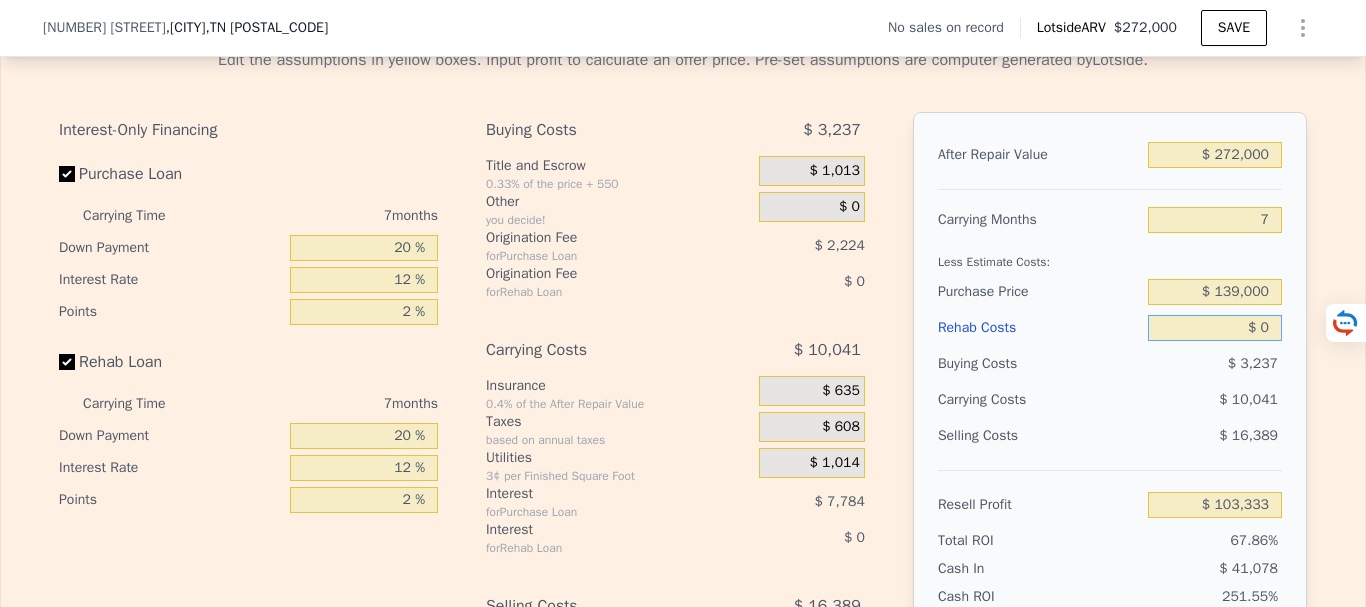 click on "$ 0" at bounding box center [1215, 328] 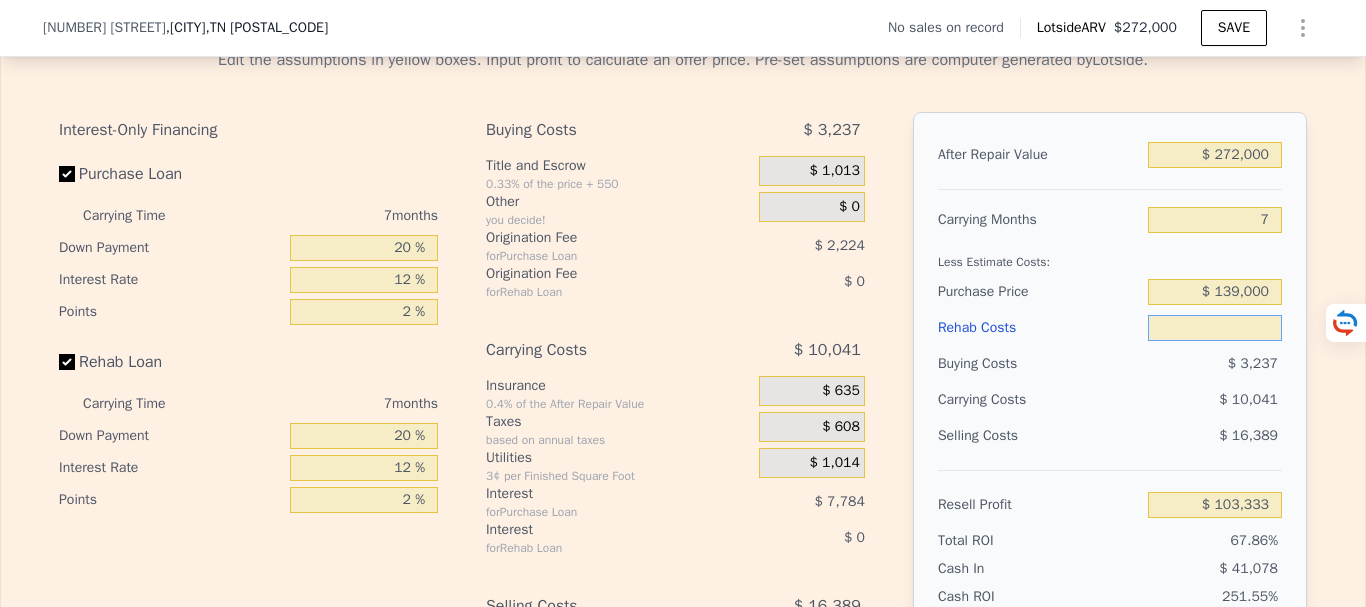 type on "$ 6" 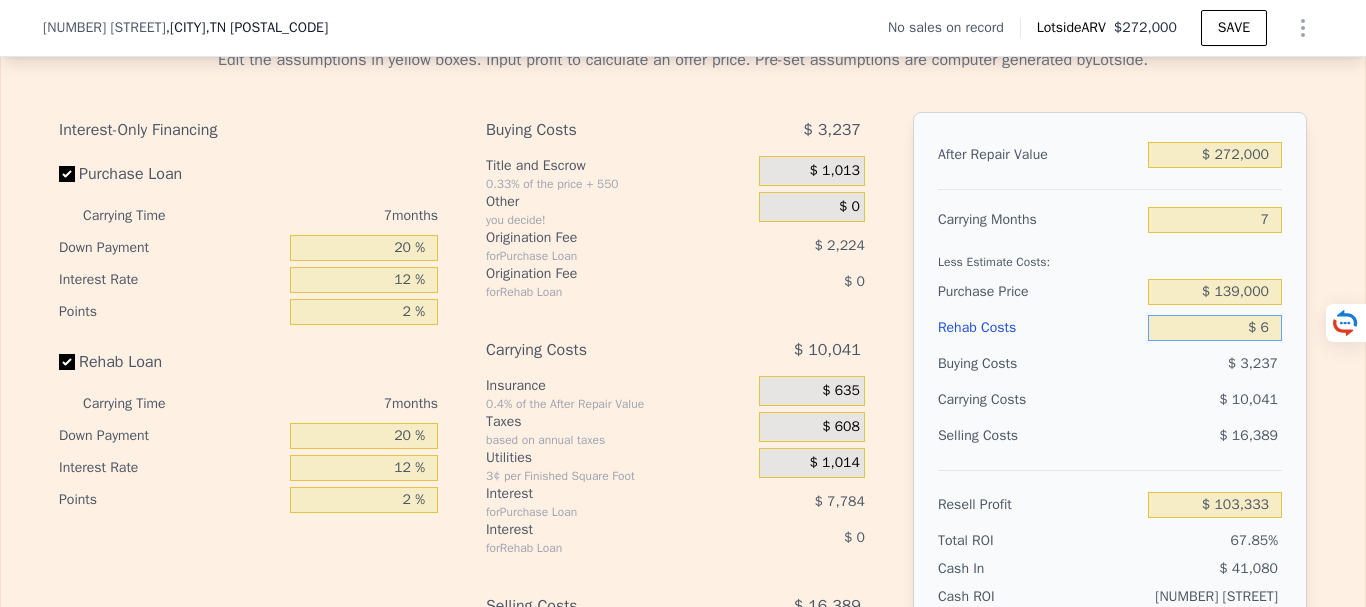 type on "$[PRICE]" 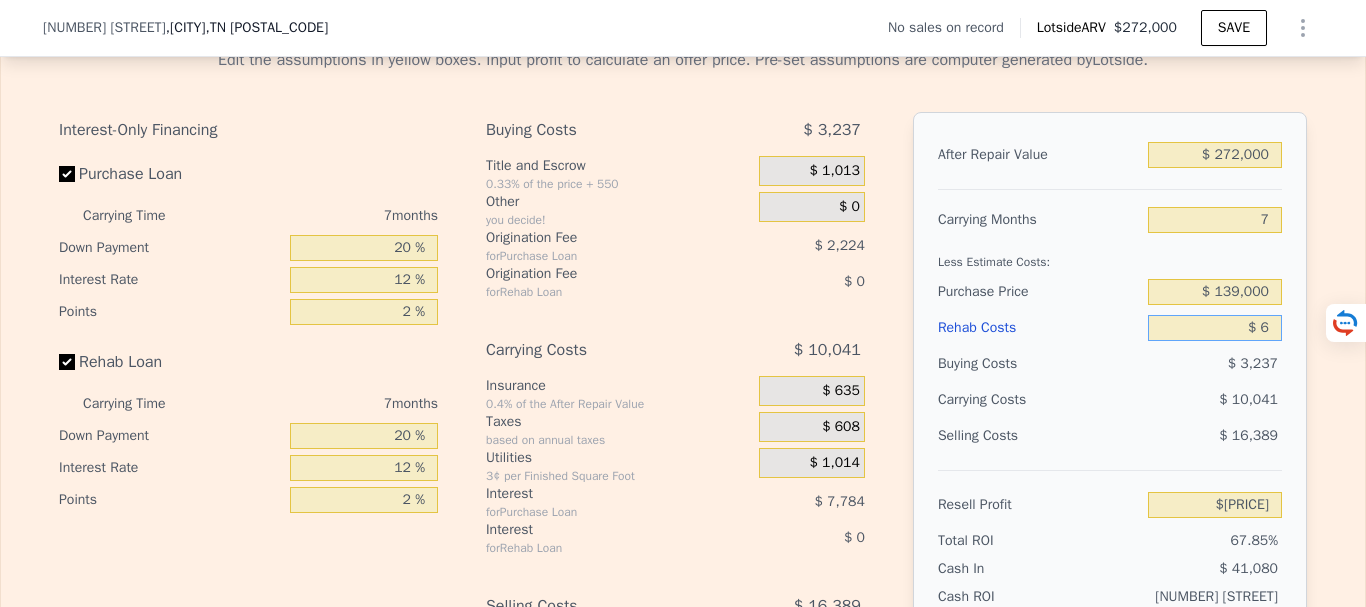 type on "$ 60" 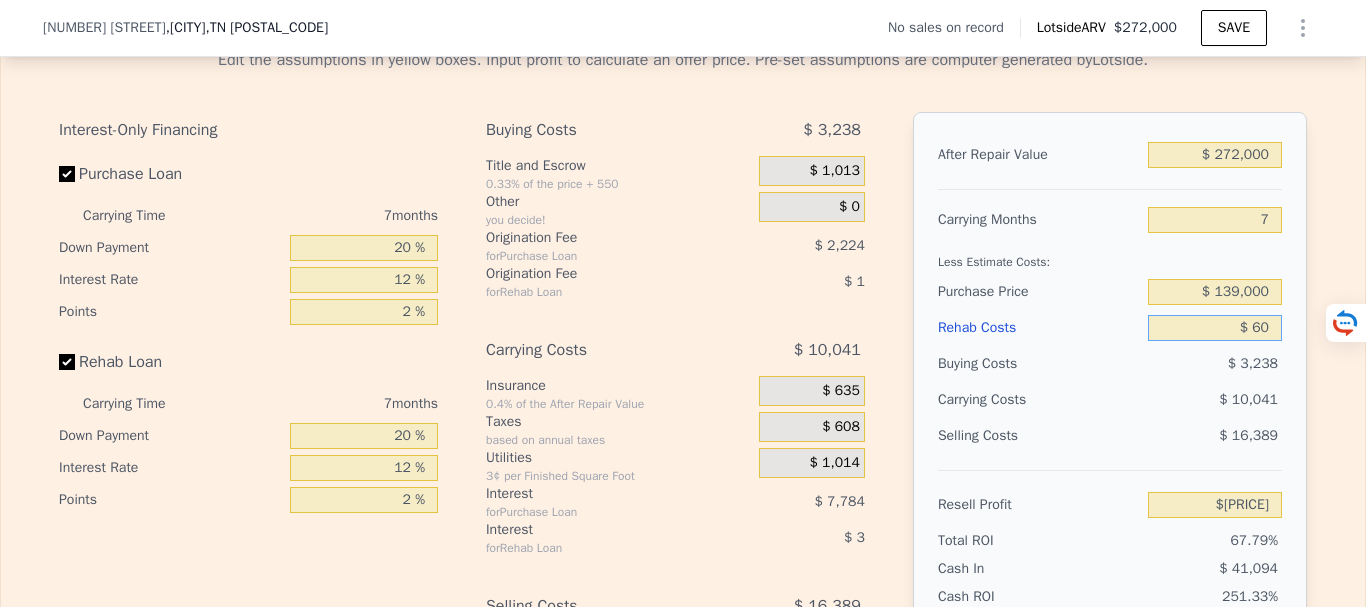 type on "$ 103,272" 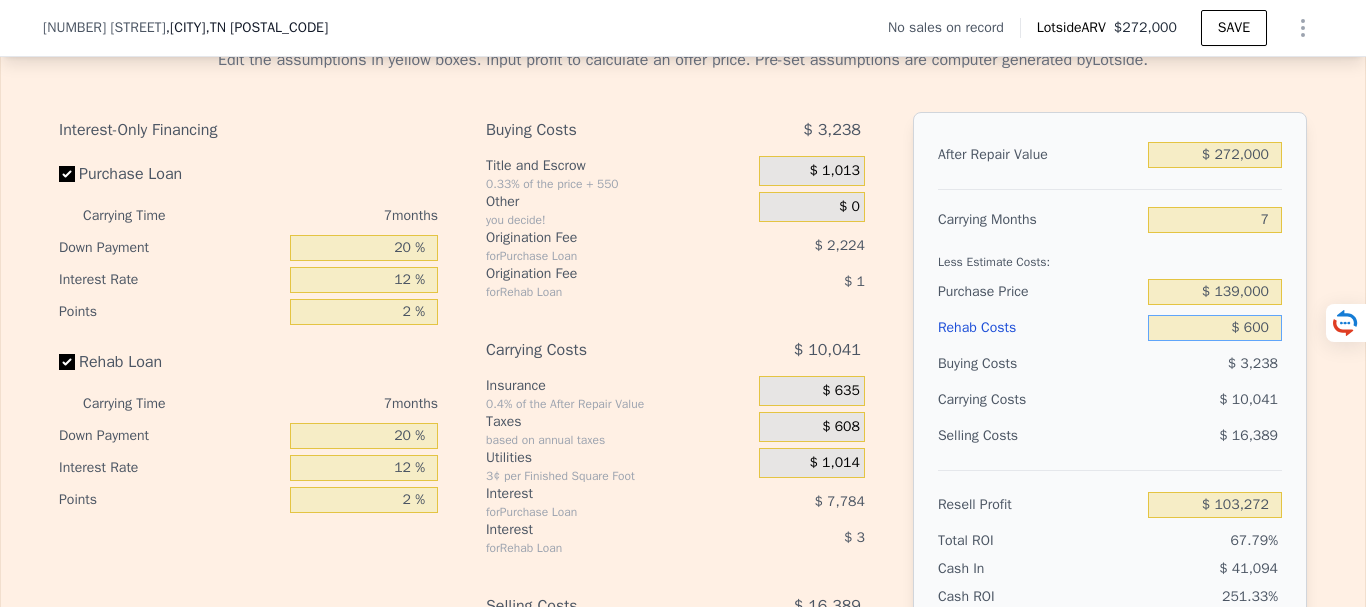 type on "$ 6,000" 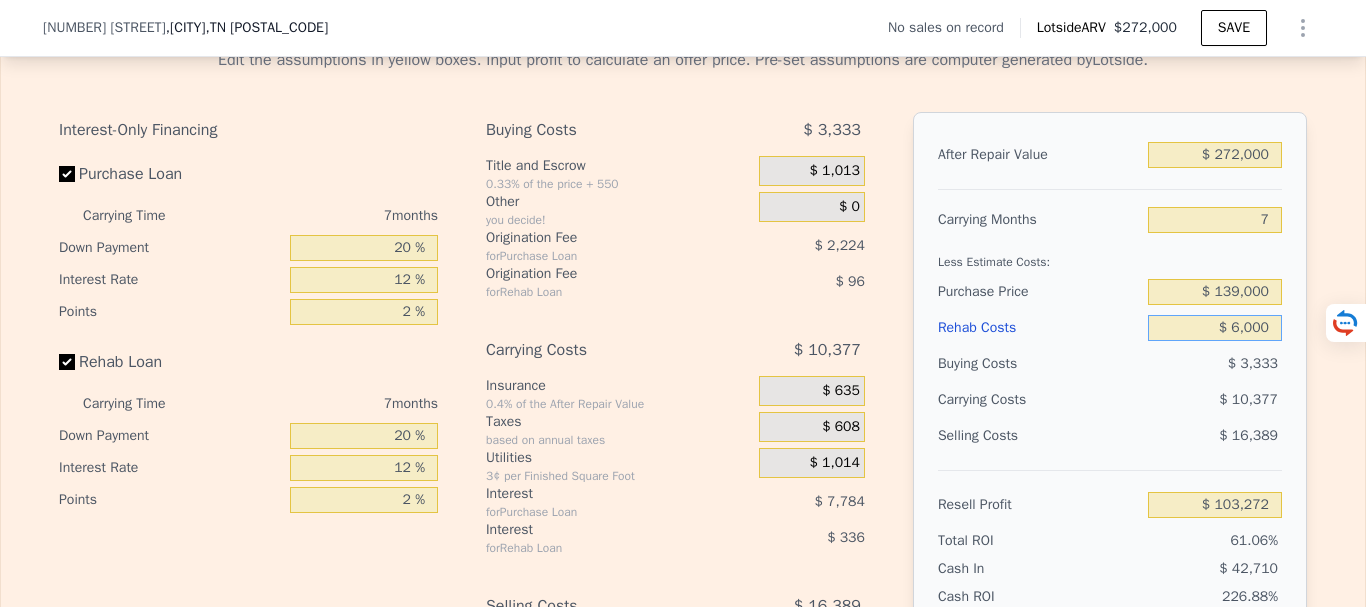type on "$[PRICE]" 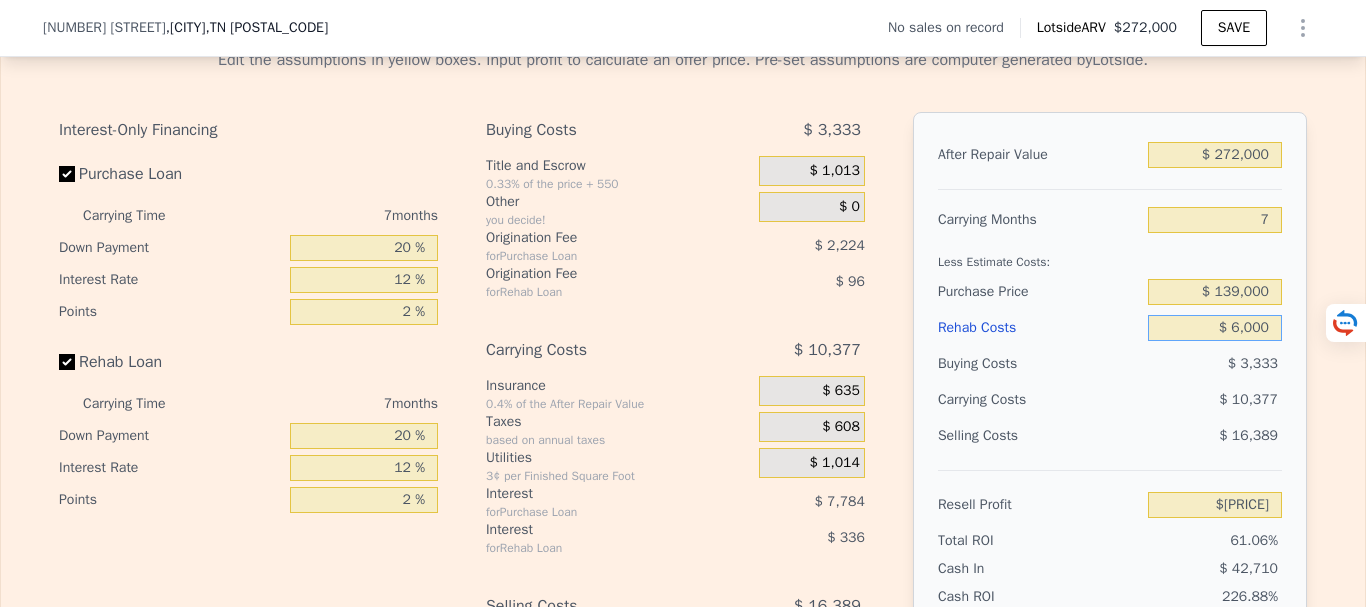 type on "$ 60,000" 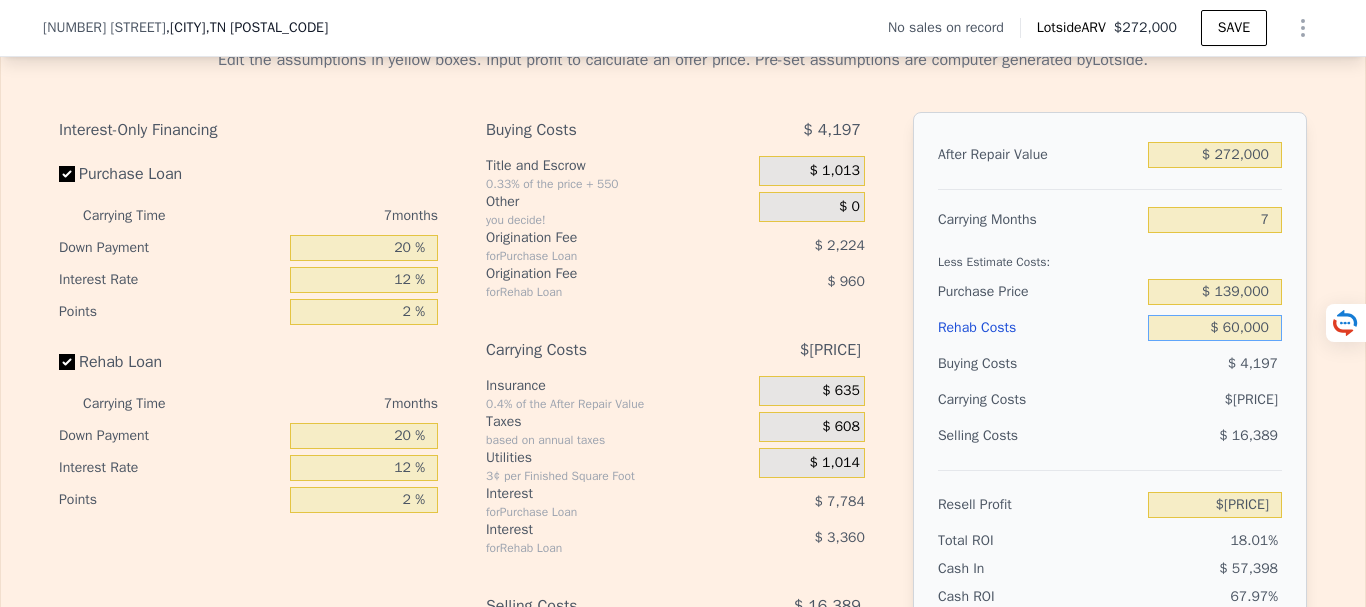 type on "$ 39,013" 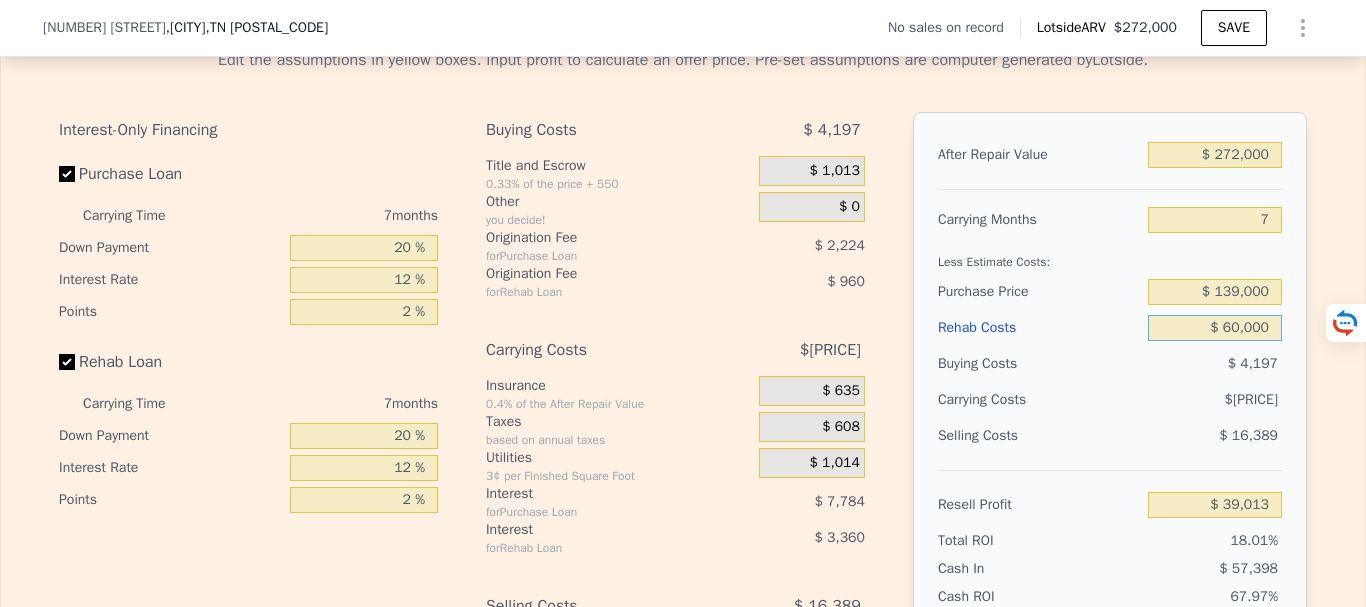 type on "$ 60,000" 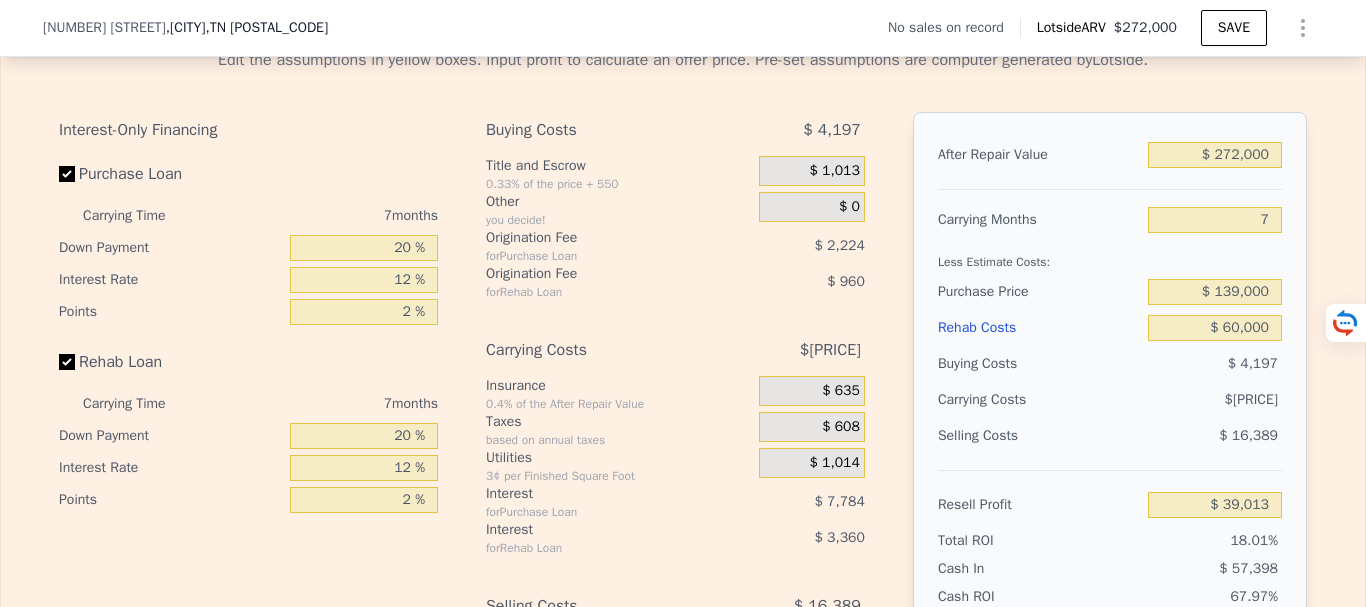 click on "$[PRICE]" at bounding box center [1176, 400] 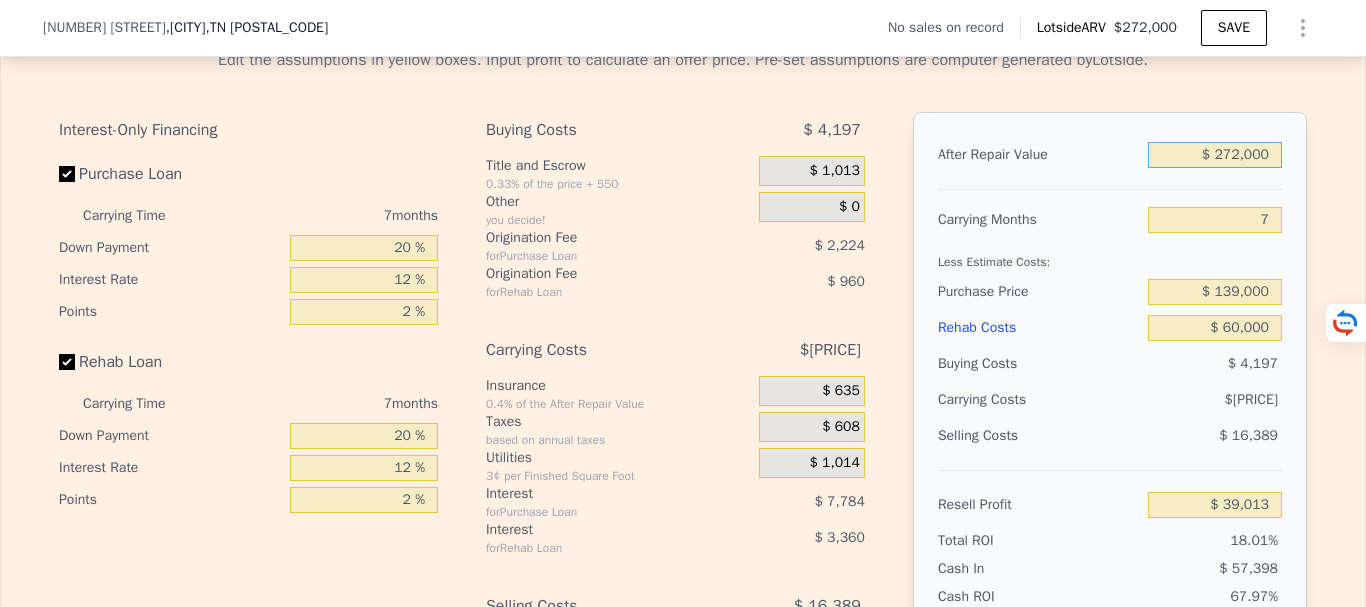 click on "$ 272,000" at bounding box center (1215, 155) 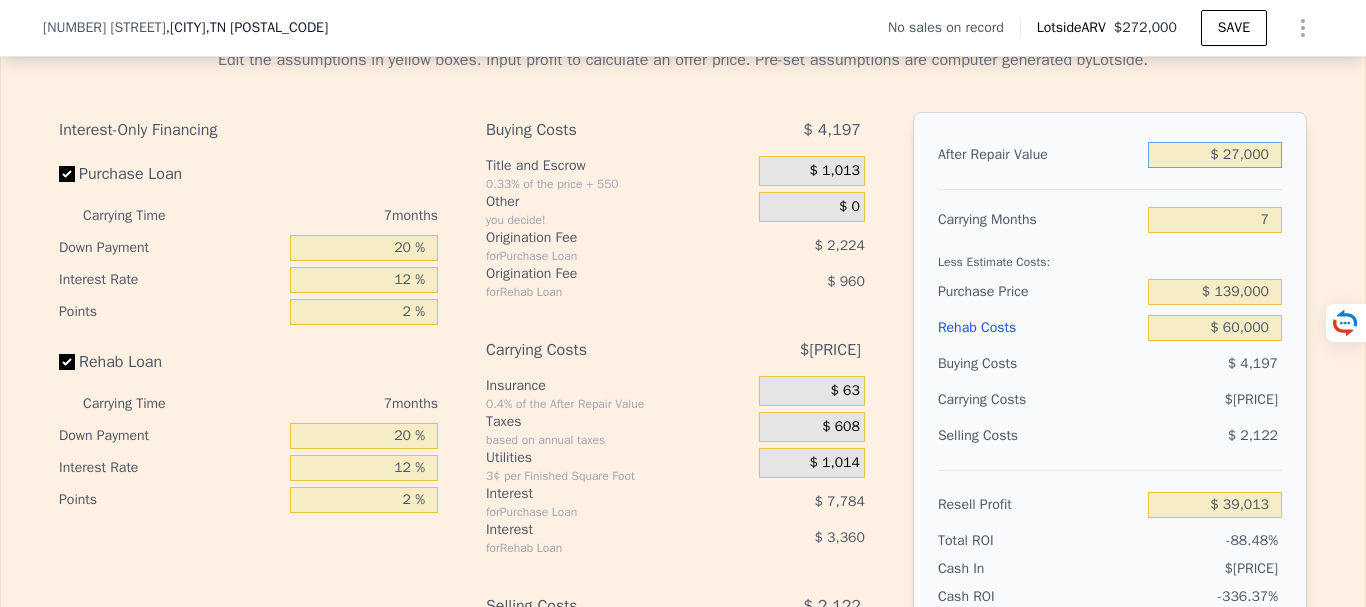 type on "-$ 191,148" 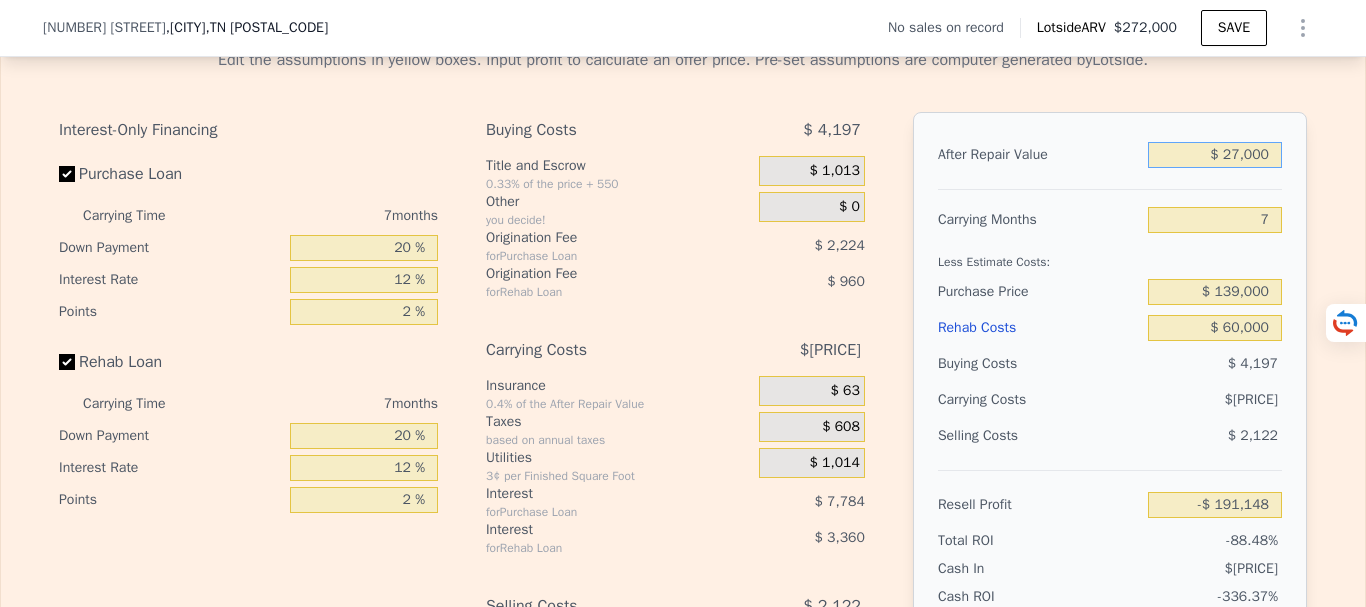 type on "$ 2,000" 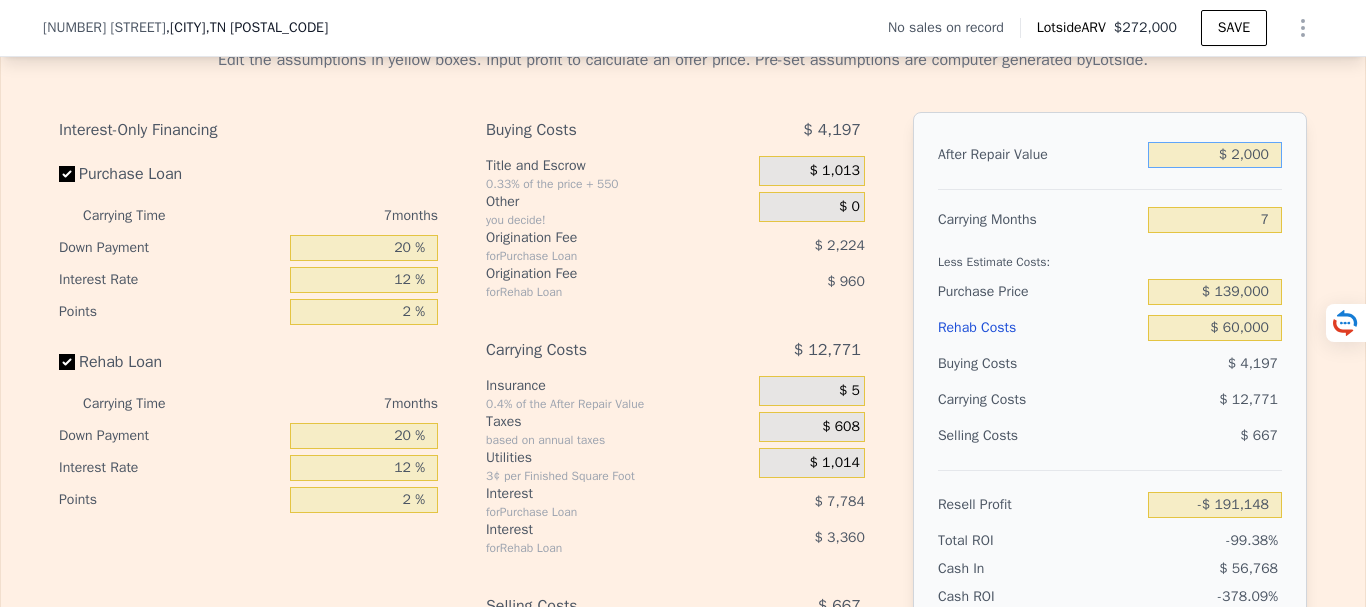 type on "-$[PRICE]" 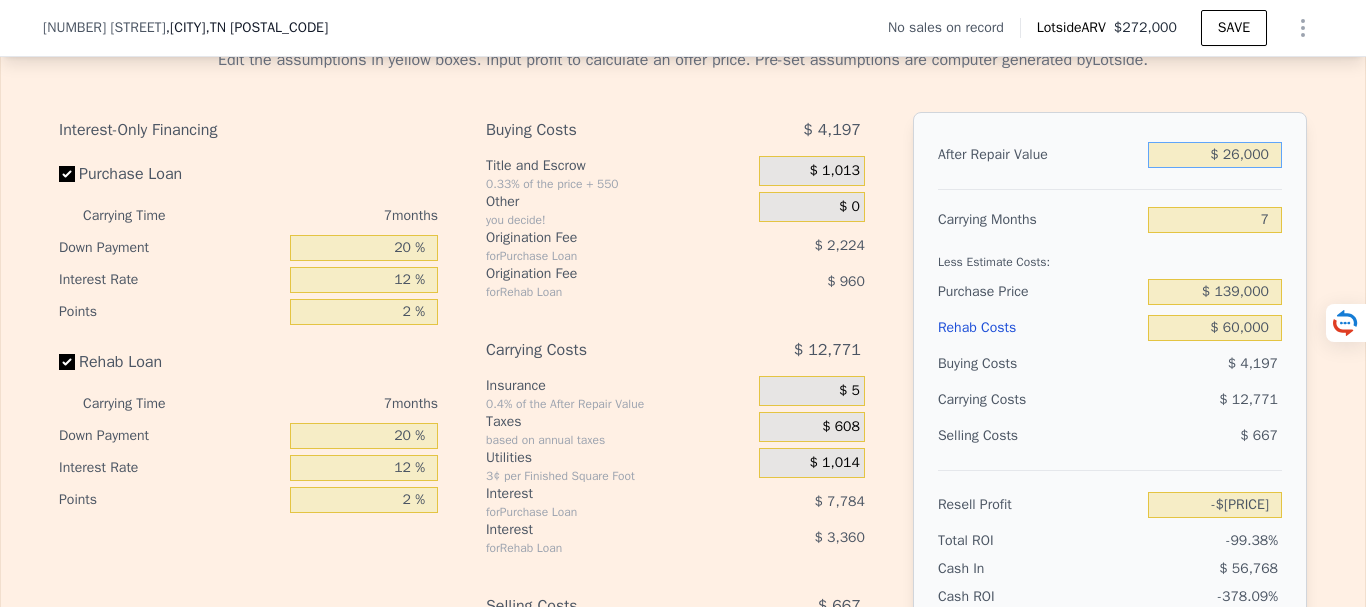 type on "$ 260,000" 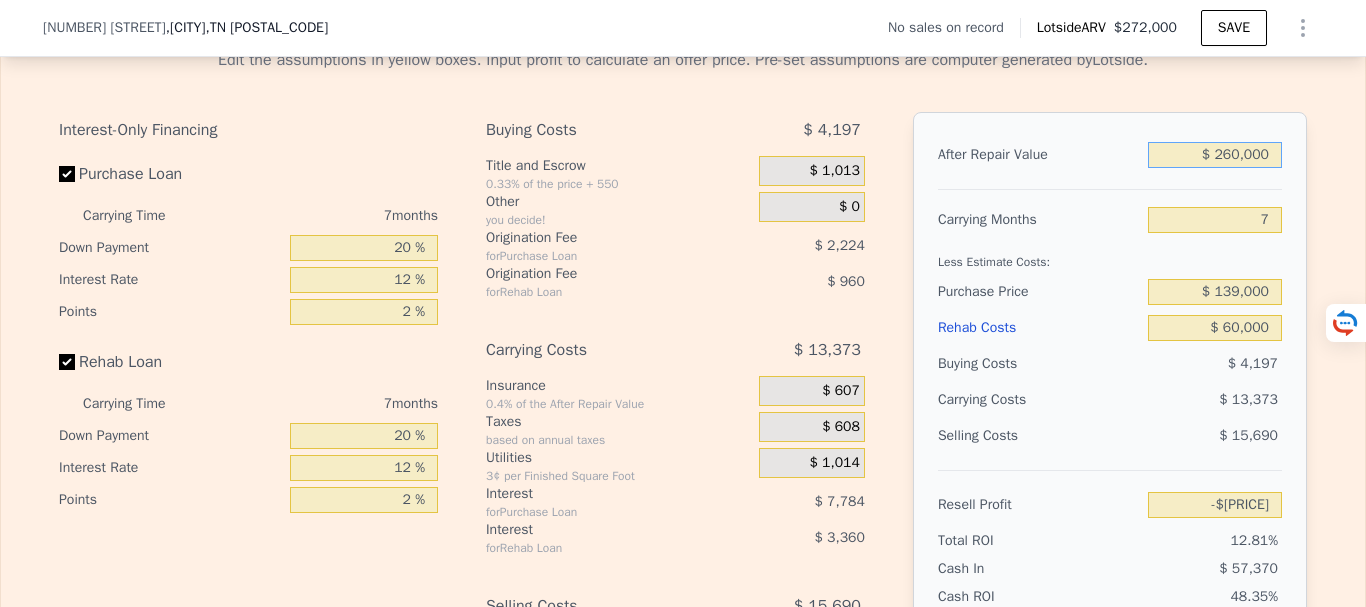 type on "$[PRICE]" 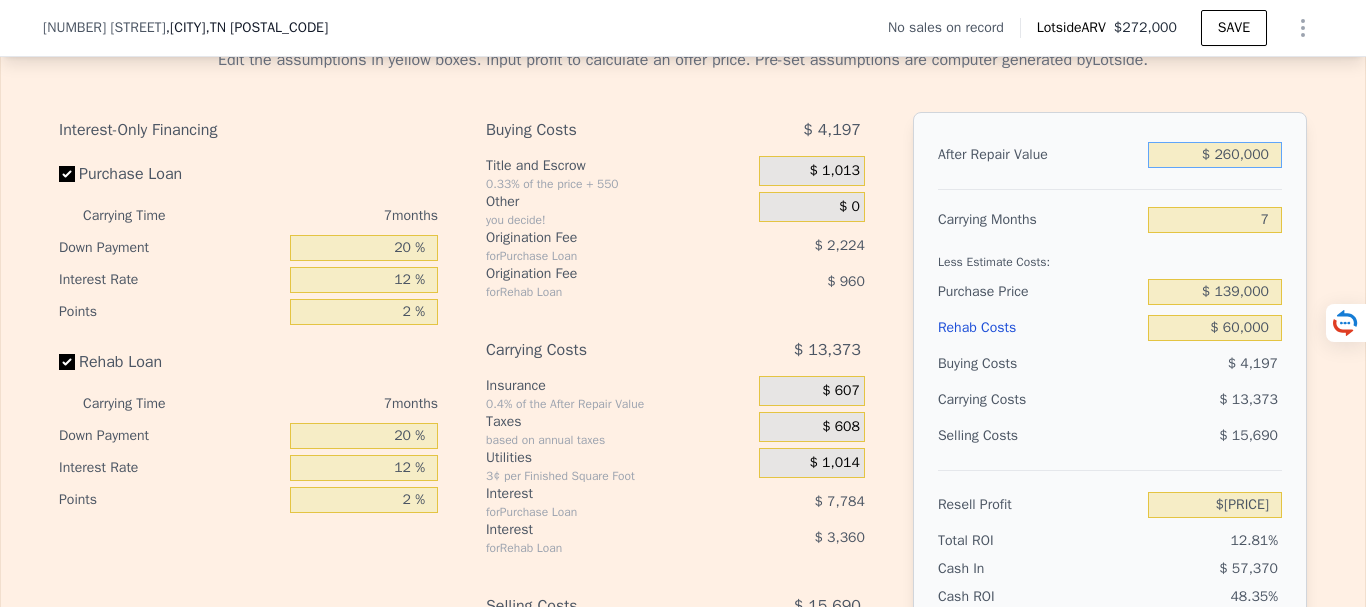type on "$ 260,000" 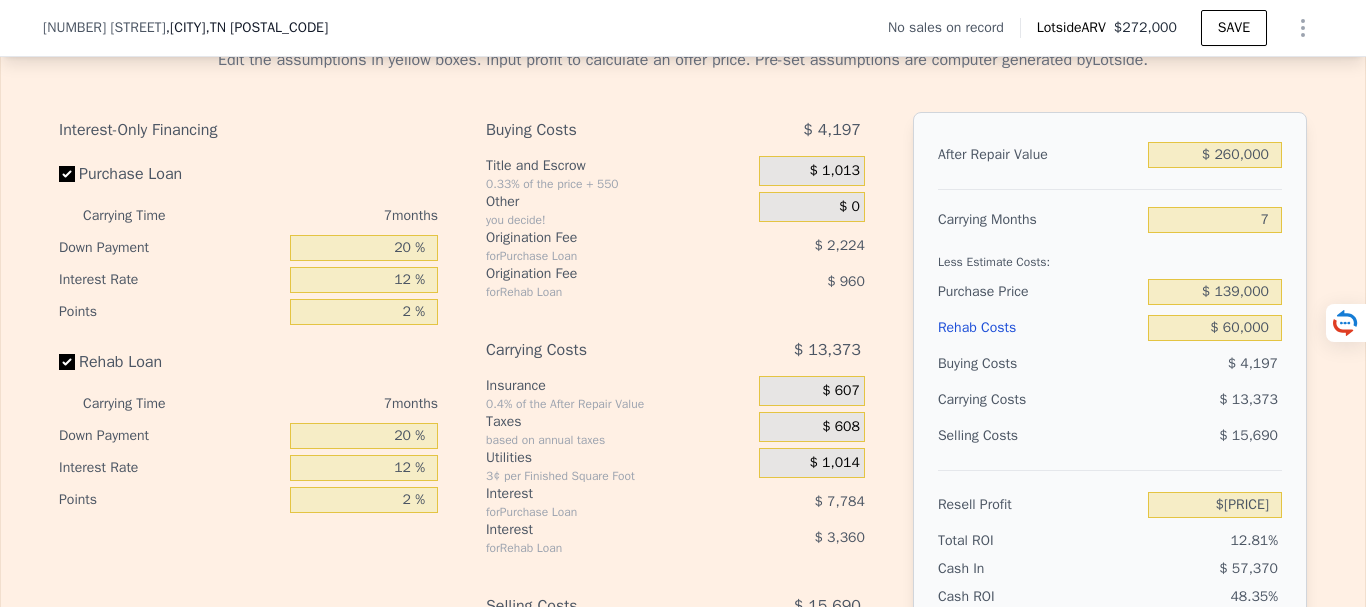 click on "$ 13,373" at bounding box center (1176, 400) 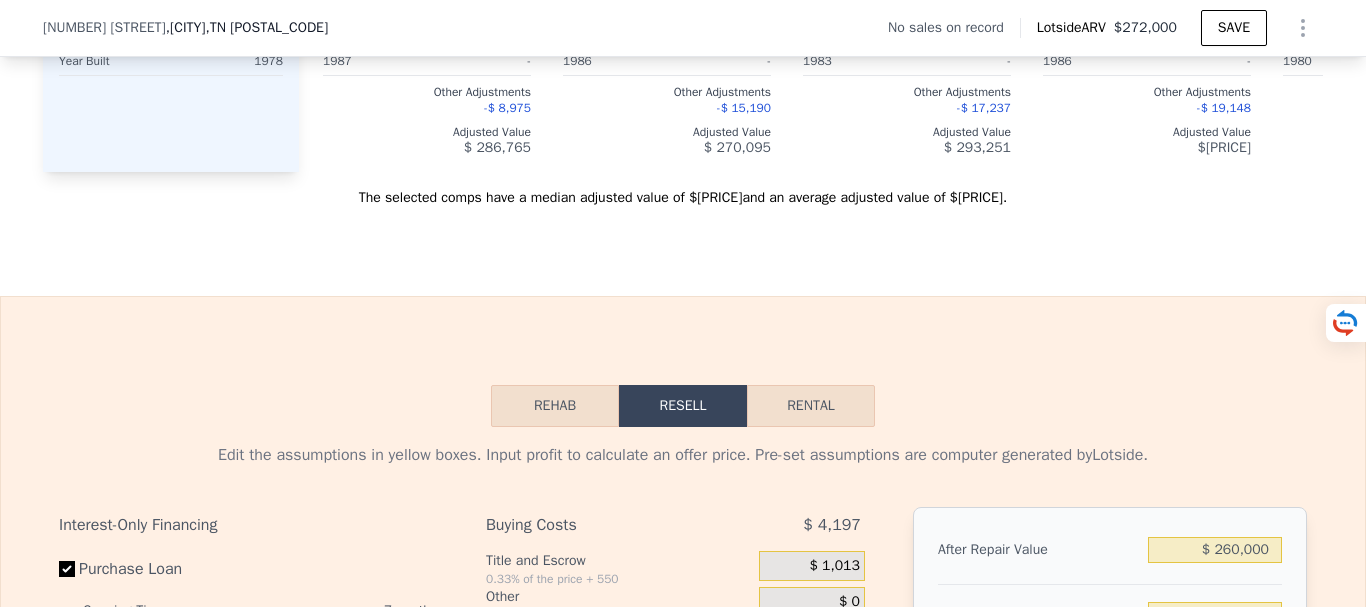 scroll, scrollTop: 2593, scrollLeft: 0, axis: vertical 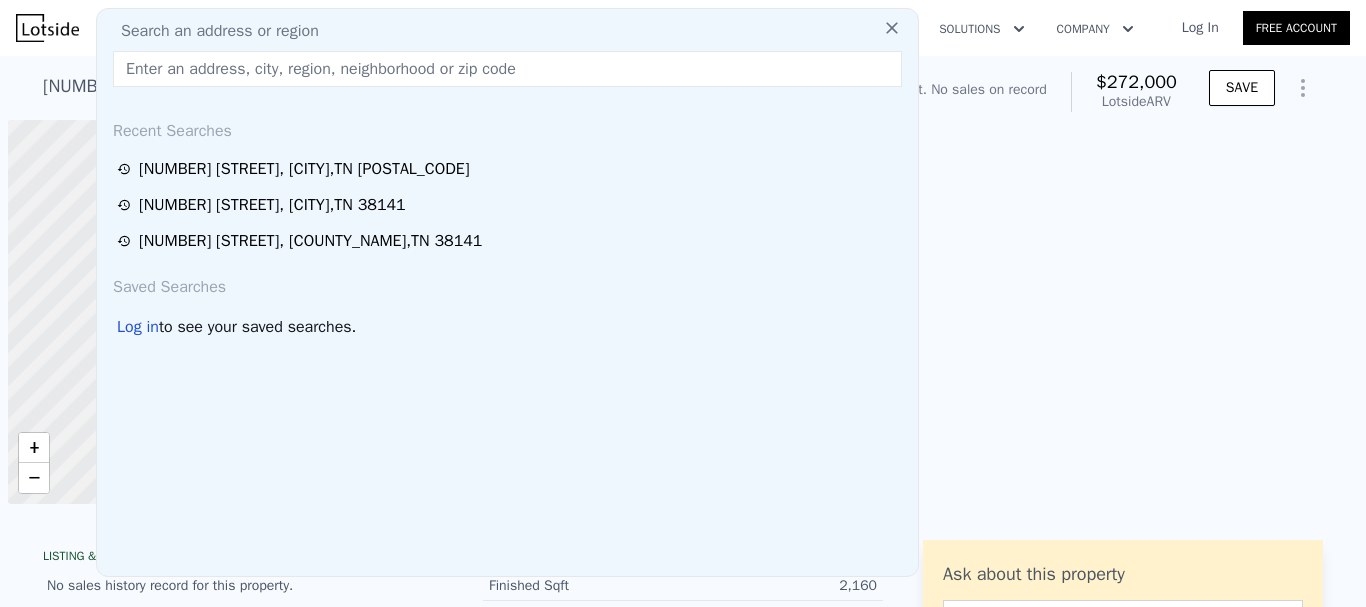 click at bounding box center (507, 69) 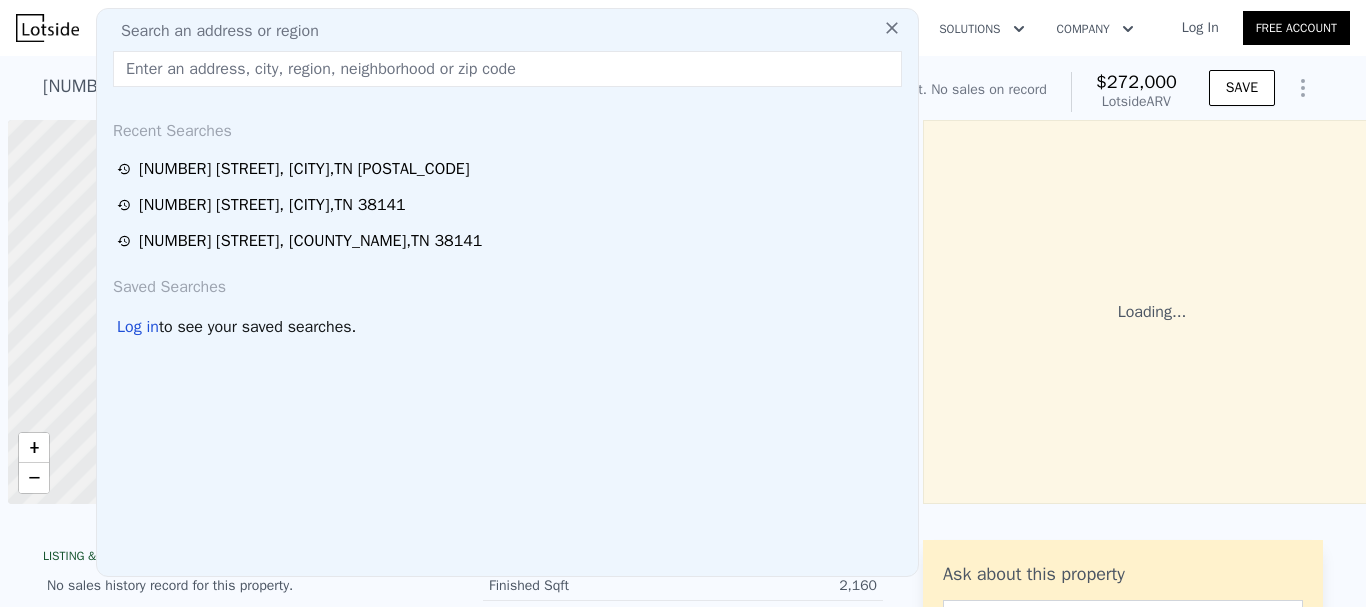 scroll, scrollTop: 0, scrollLeft: 8, axis: horizontal 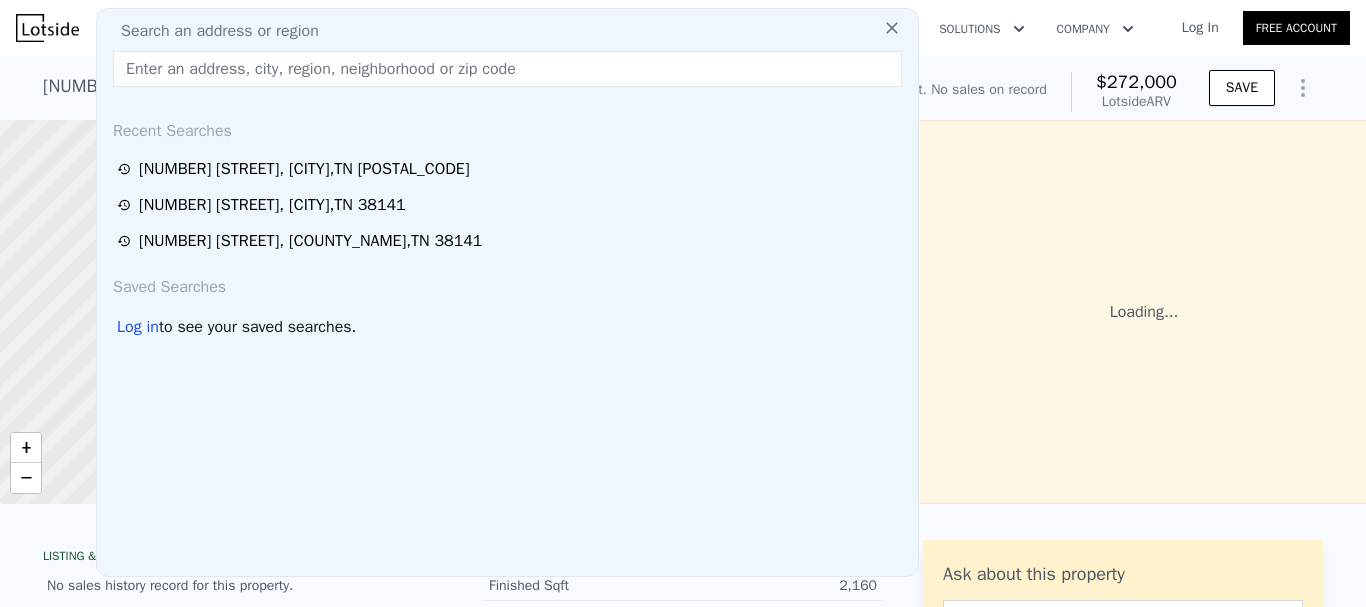 type on "[NUMBER] [STREET], [CITY], [STATE] [POSTAL_CODE]" 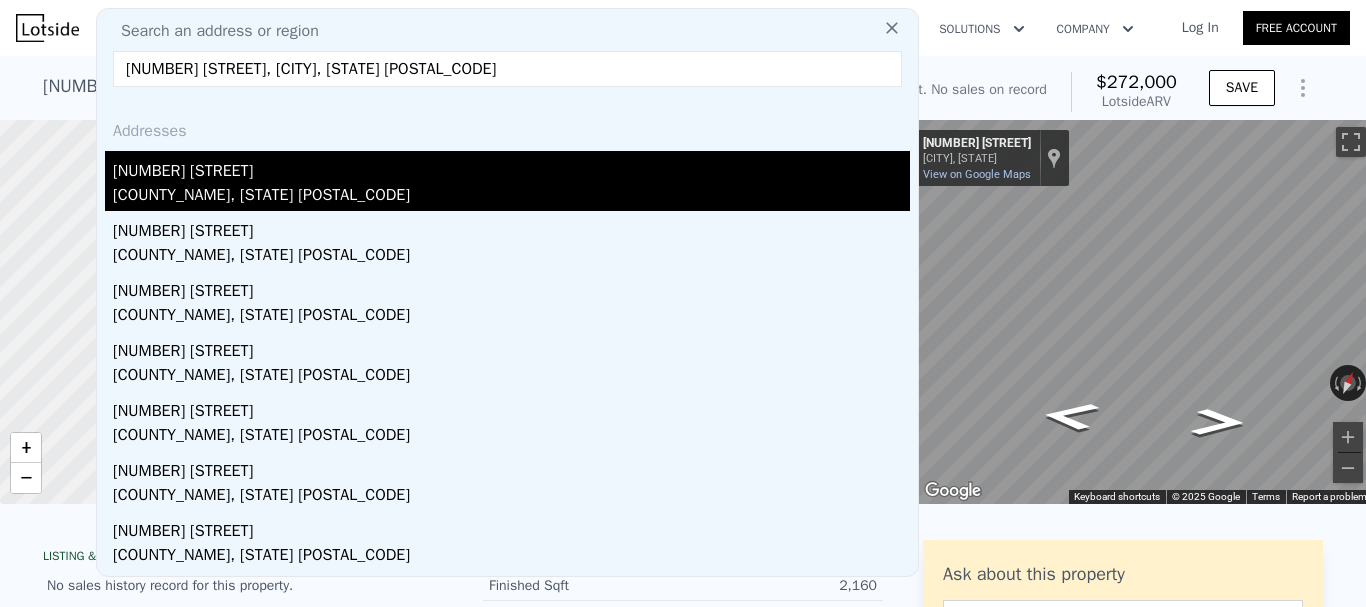 click on "[NUMBER] [STREET]" at bounding box center (511, 167) 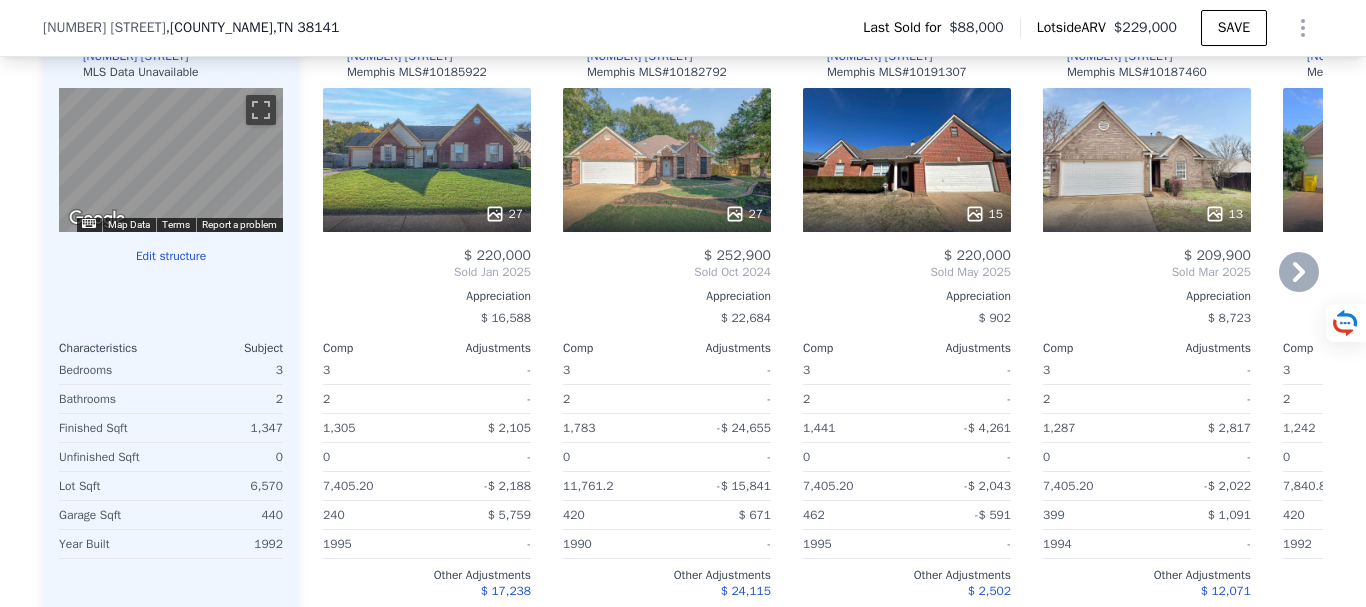 scroll, scrollTop: 1893, scrollLeft: 0, axis: vertical 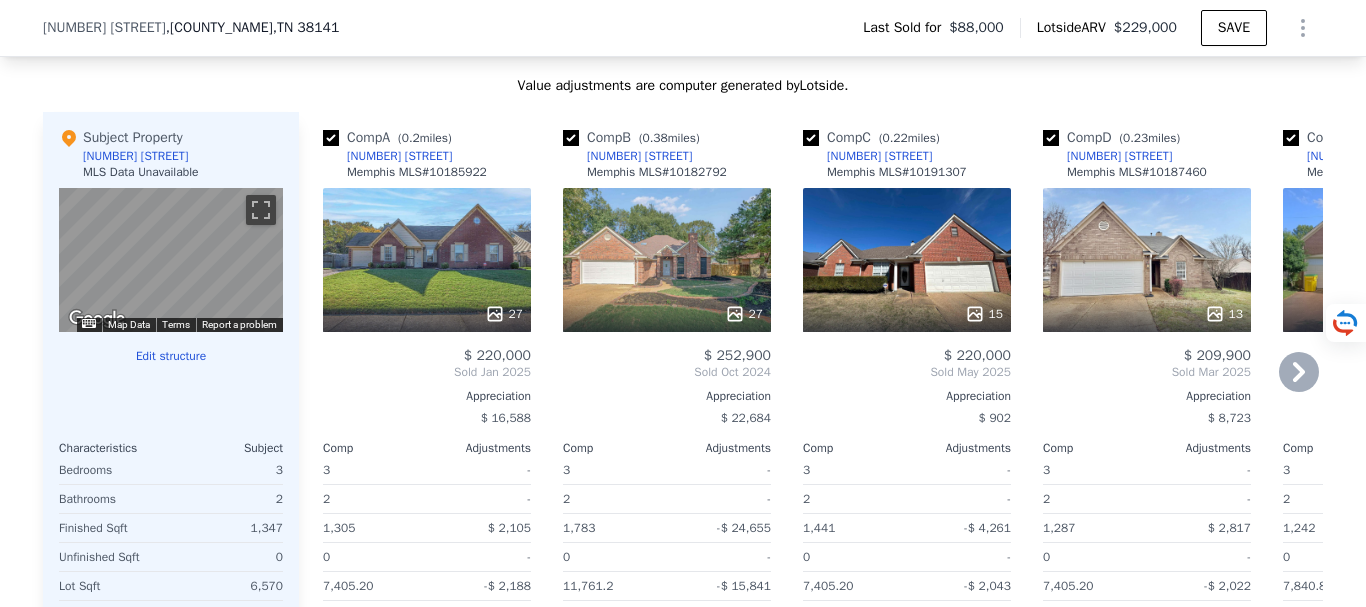 click 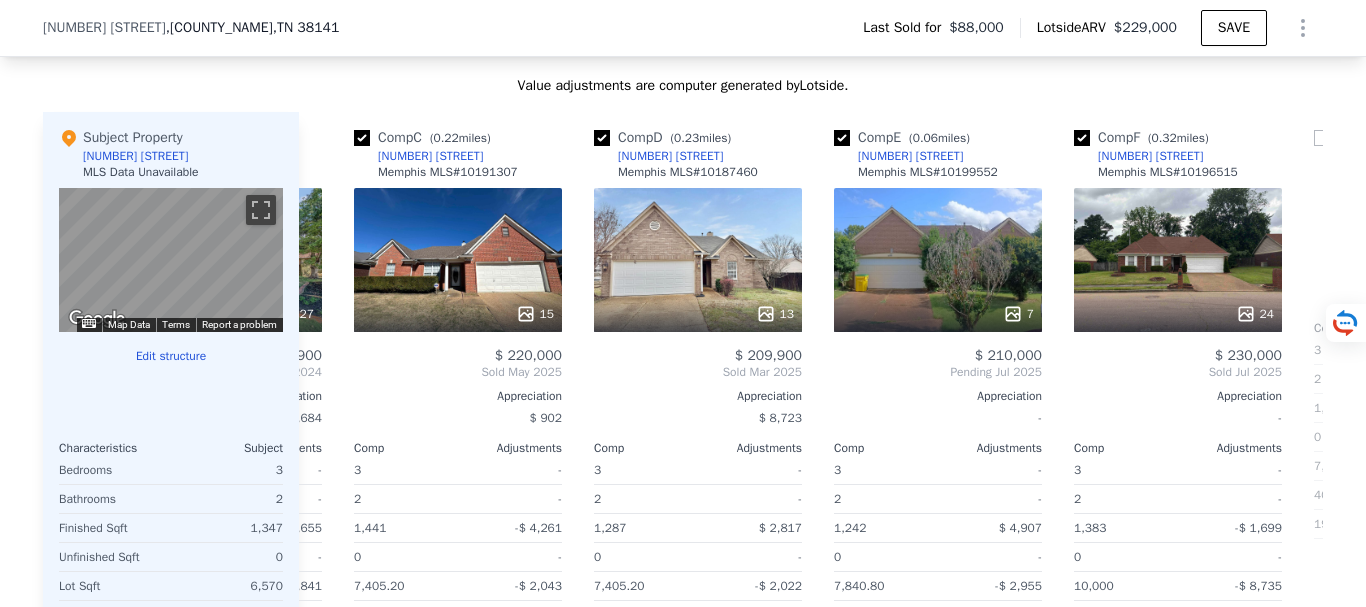 scroll, scrollTop: 0, scrollLeft: 480, axis: horizontal 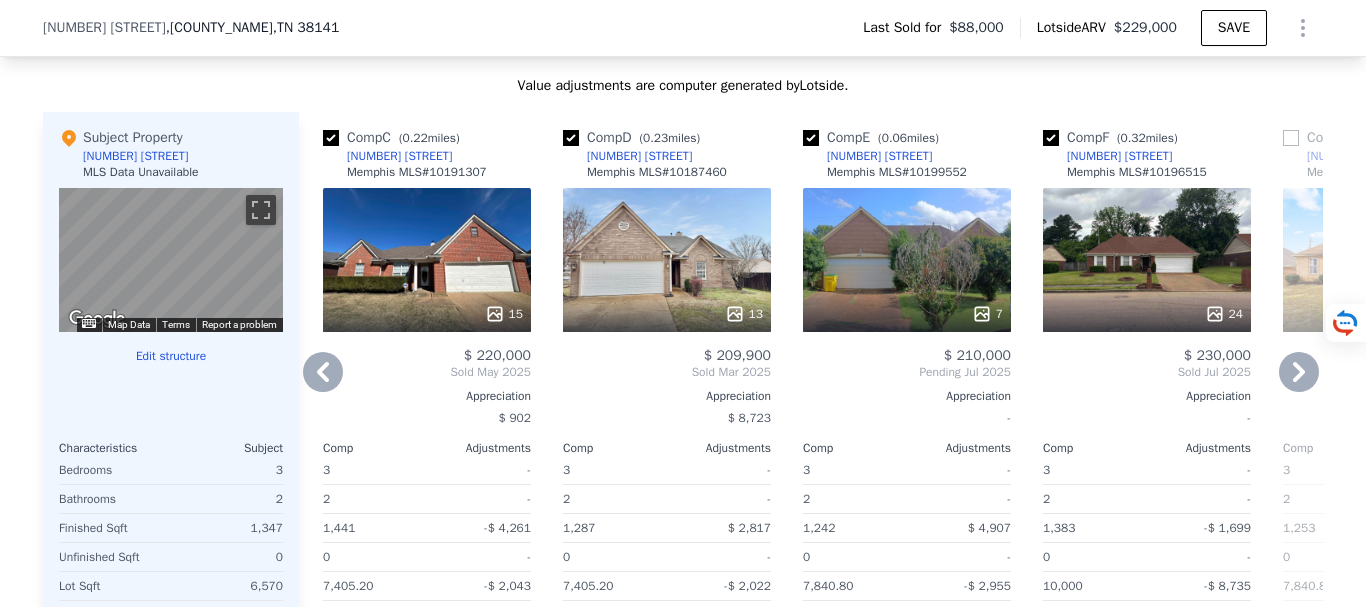 click 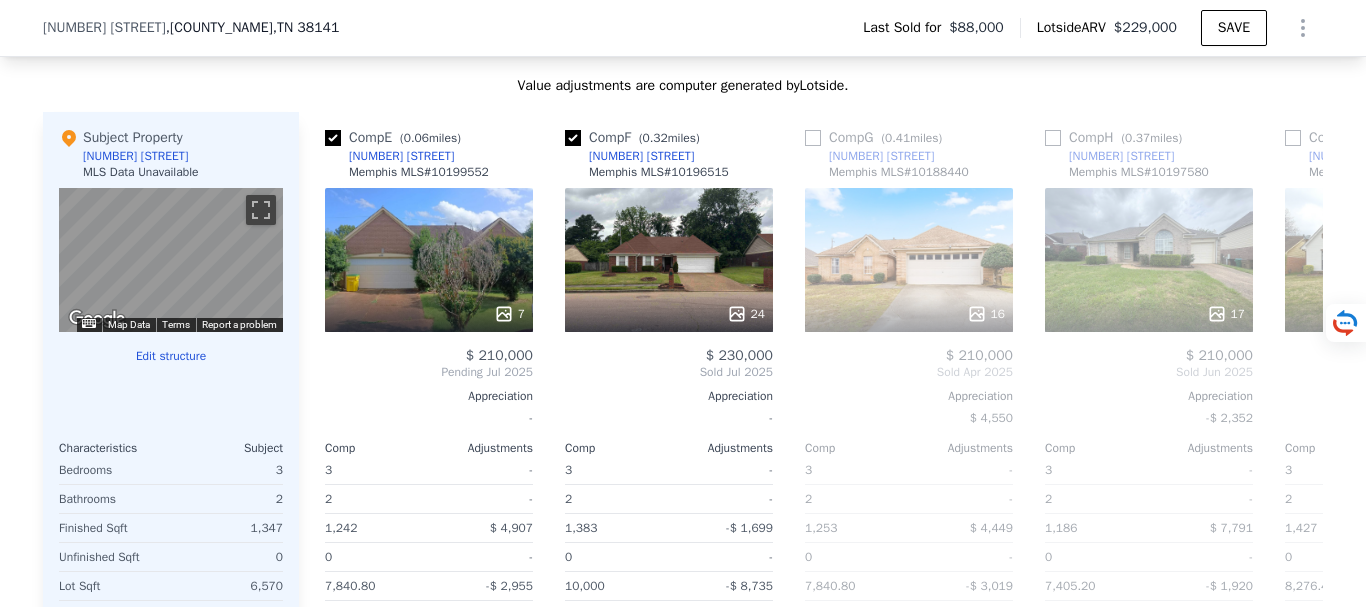 scroll, scrollTop: 0, scrollLeft: 960, axis: horizontal 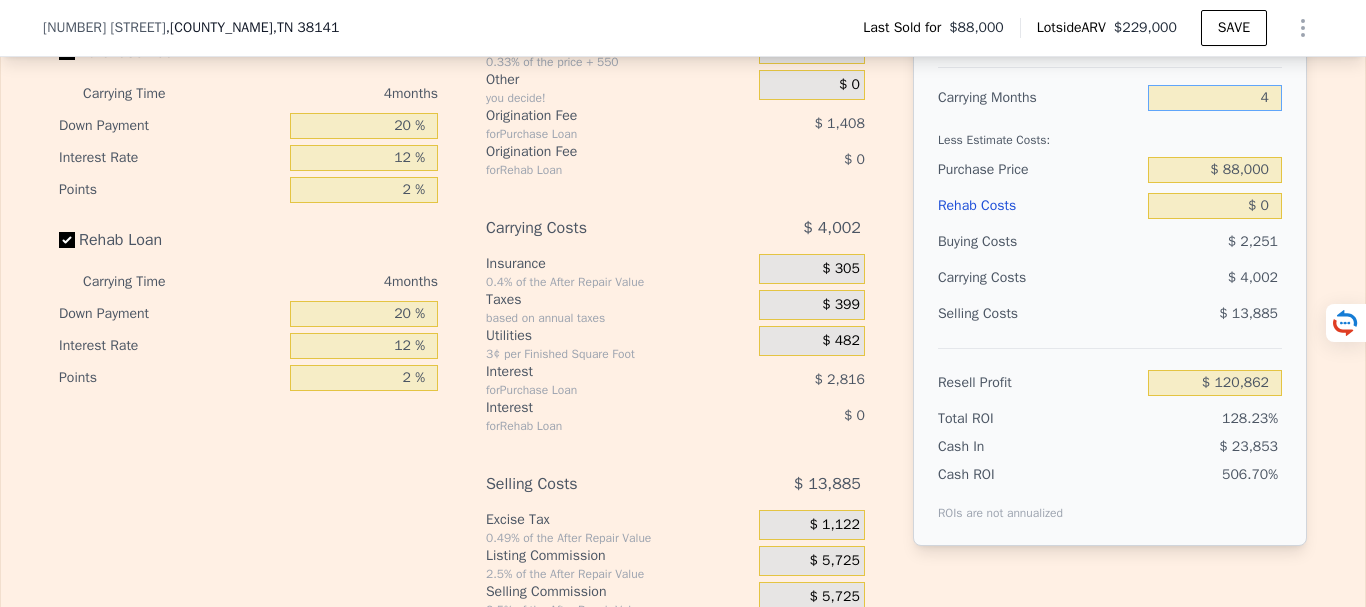 drag, startPoint x: 1268, startPoint y: 131, endPoint x: 1255, endPoint y: 183, distance: 53.600372 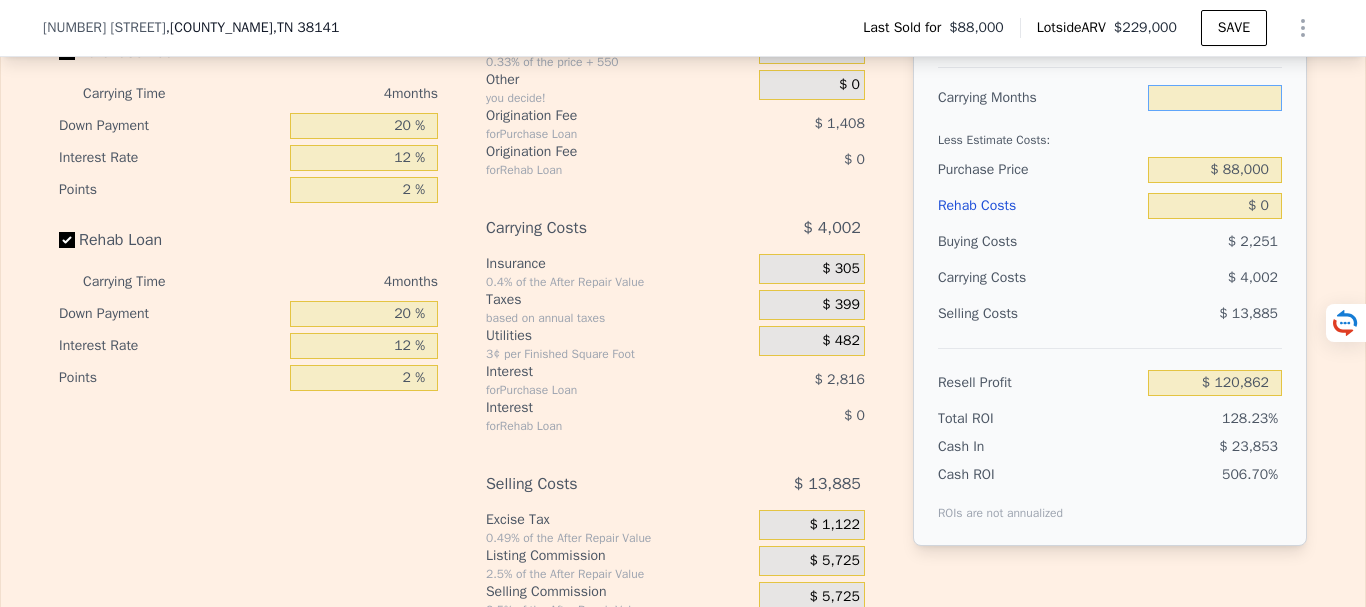 type on "7" 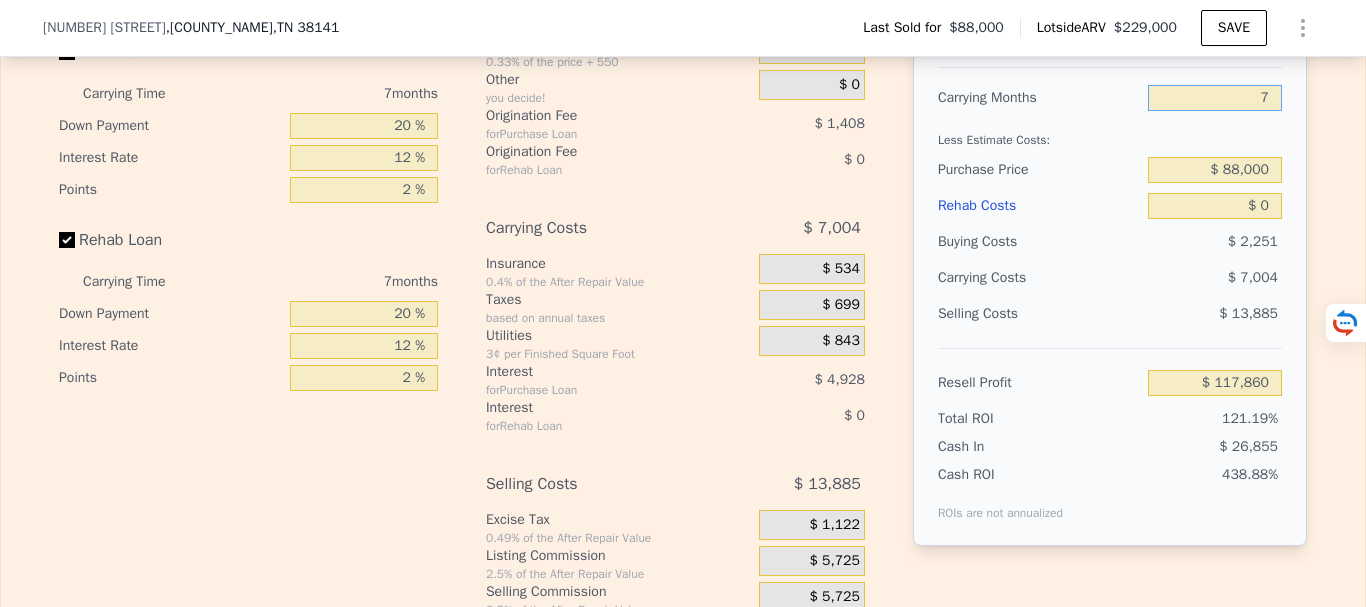 type on "$ 117,860" 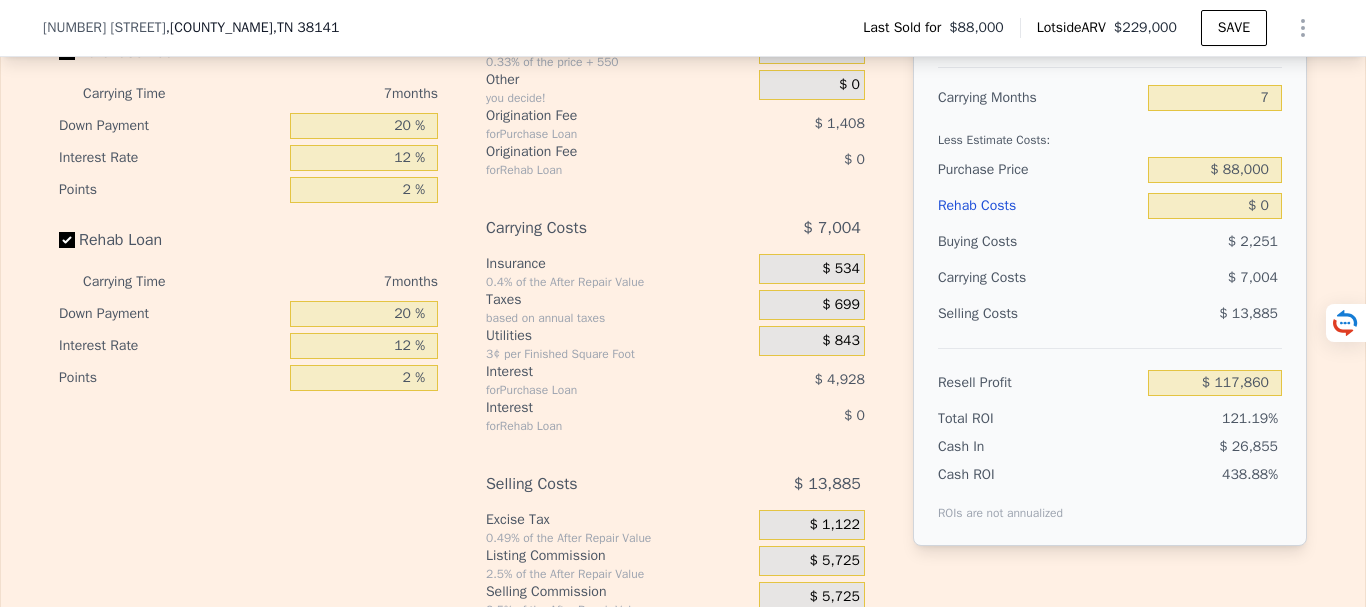 click on "Rehab Costs" at bounding box center (1039, 206) 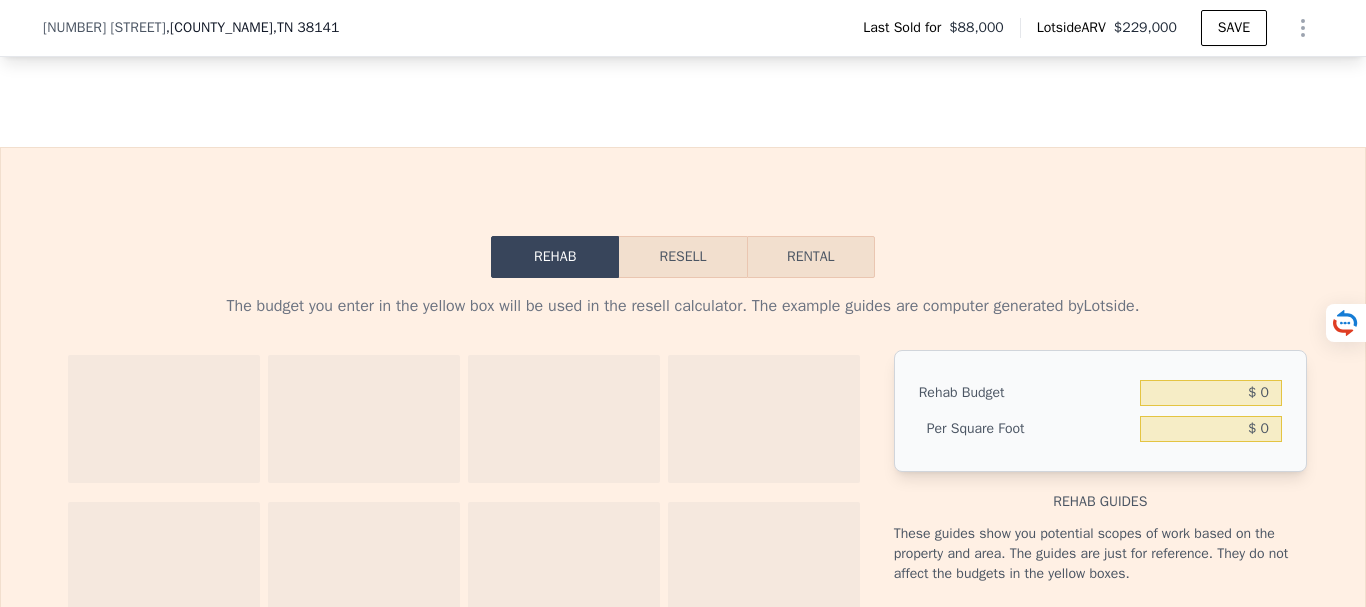 scroll, scrollTop: 2593, scrollLeft: 0, axis: vertical 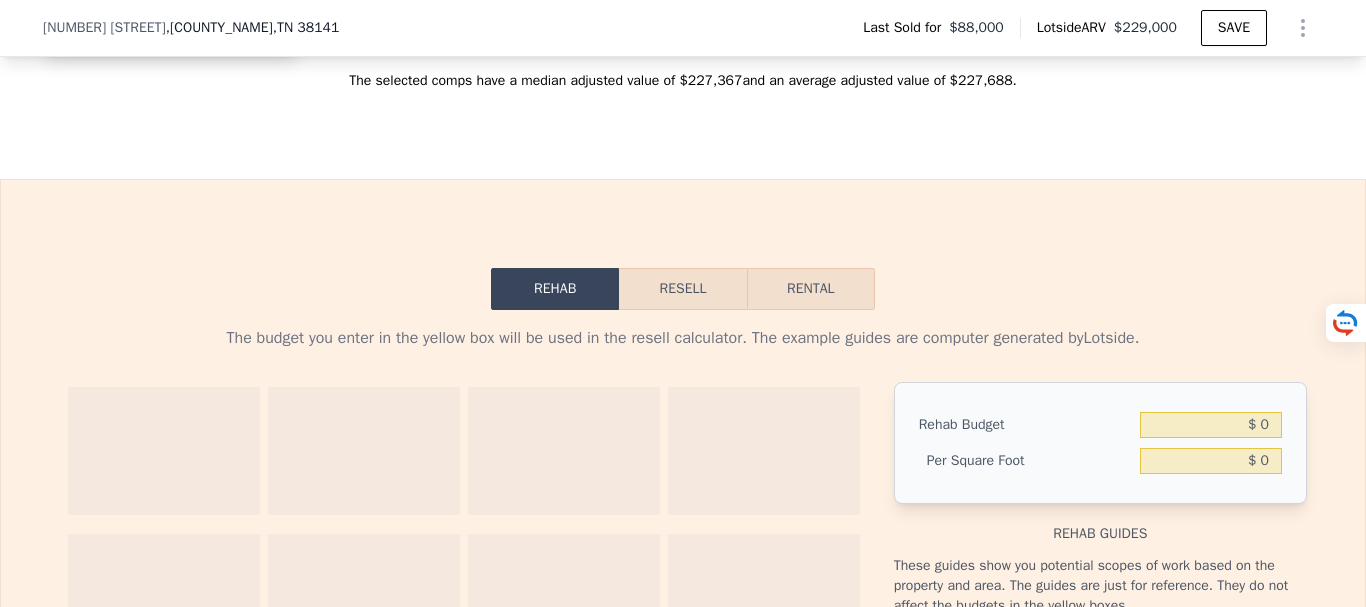 click on "Resell" at bounding box center (682, 289) 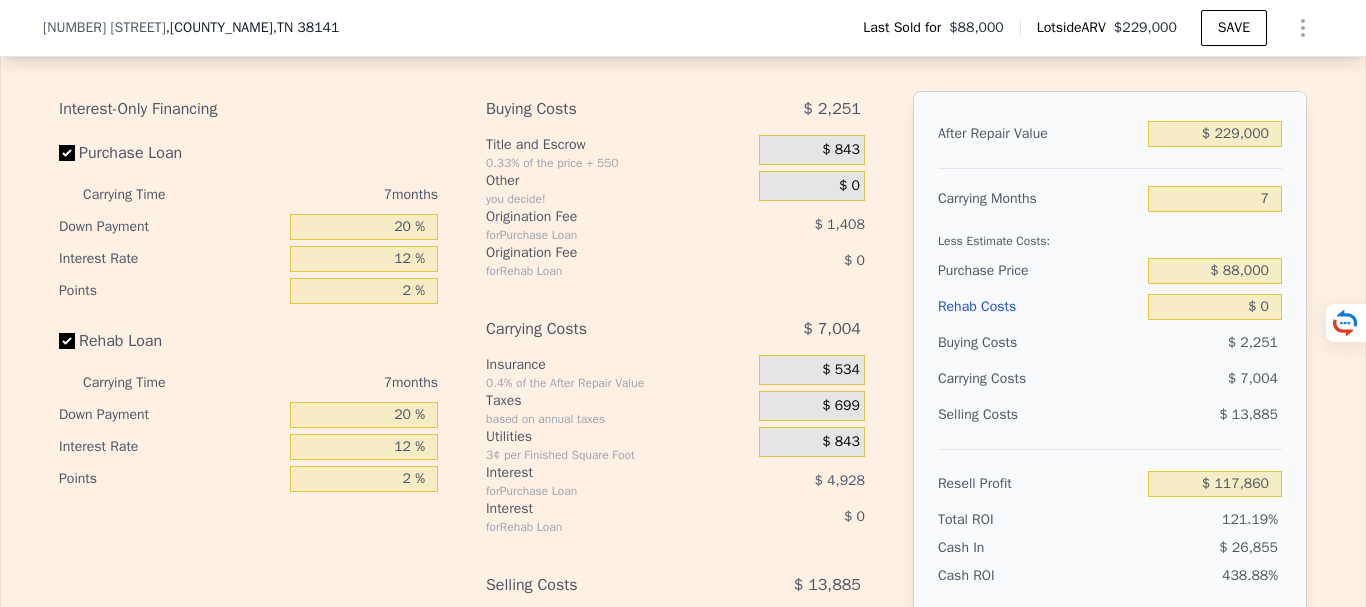 scroll, scrollTop: 2893, scrollLeft: 0, axis: vertical 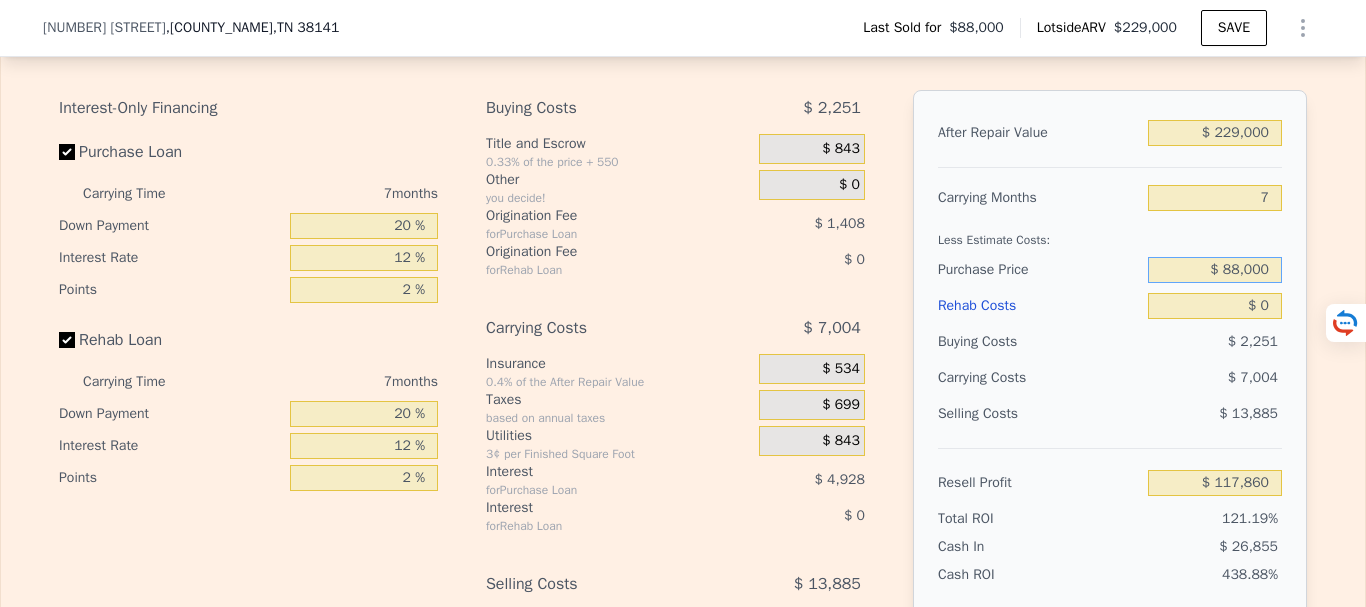 click on "$ 88,000" at bounding box center [1215, 270] 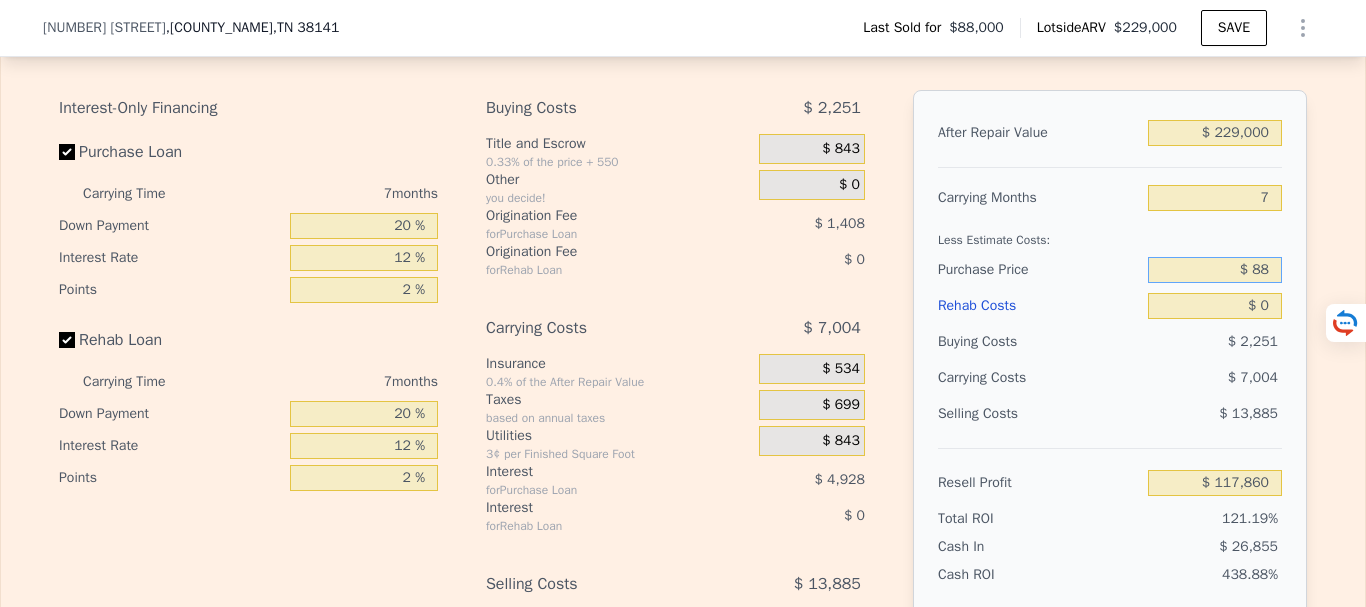 type on "$ 8" 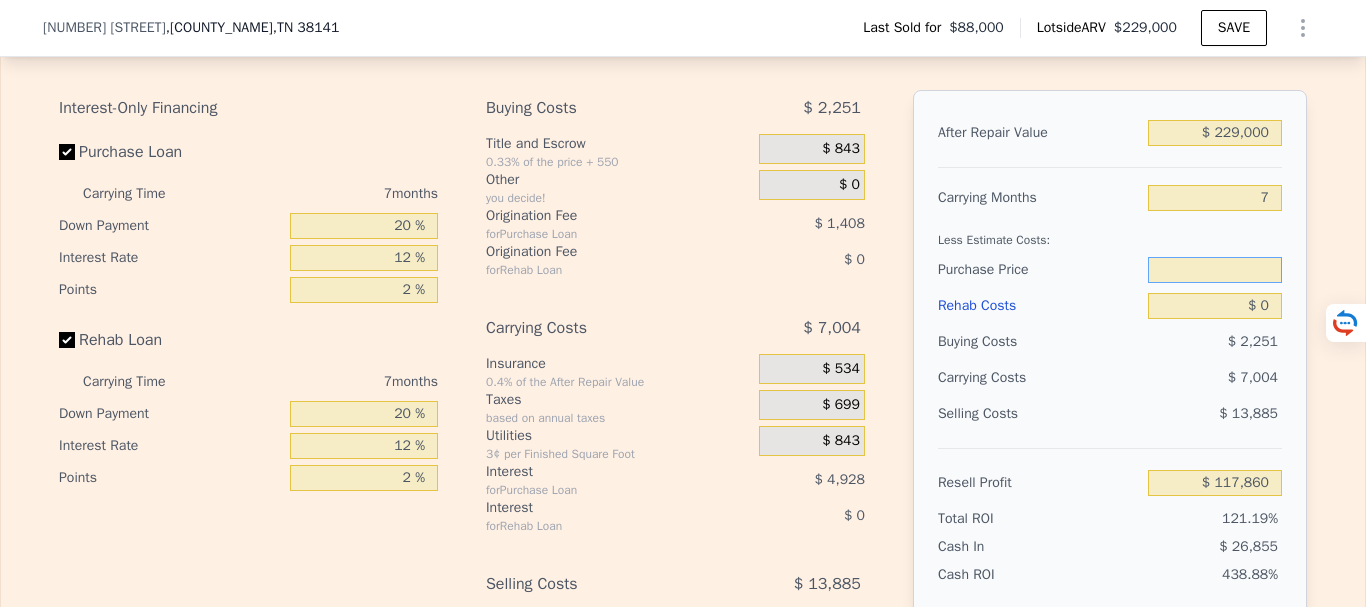 type 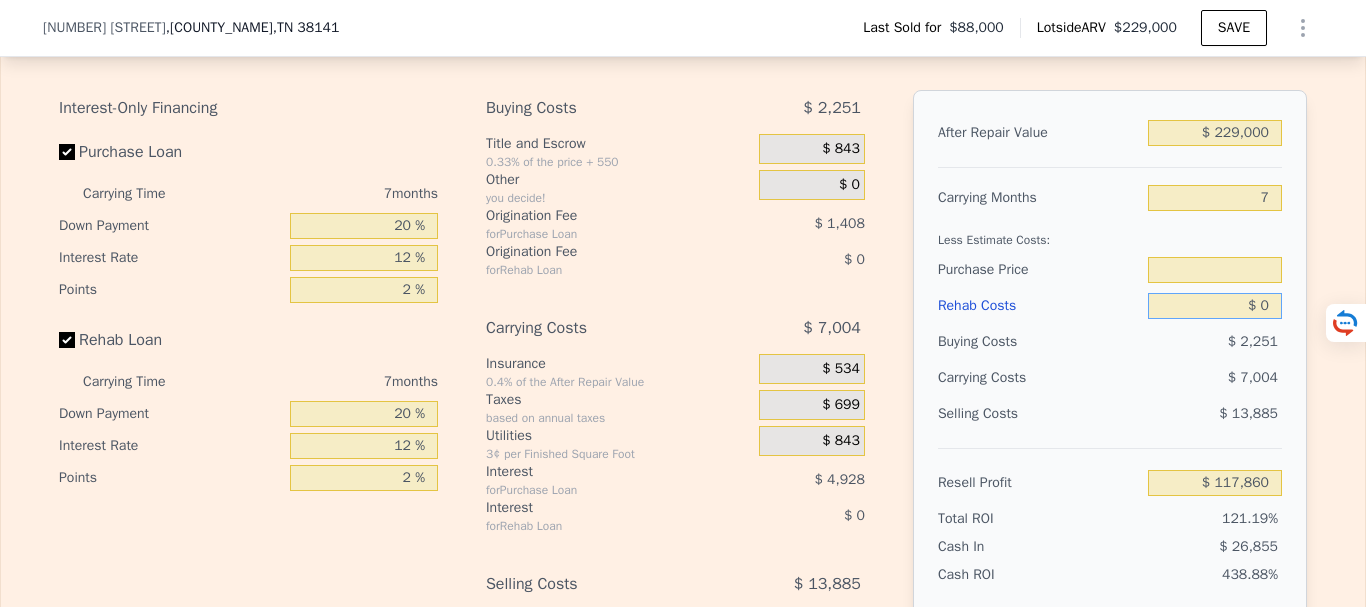 click on "$ 0" at bounding box center [1215, 306] 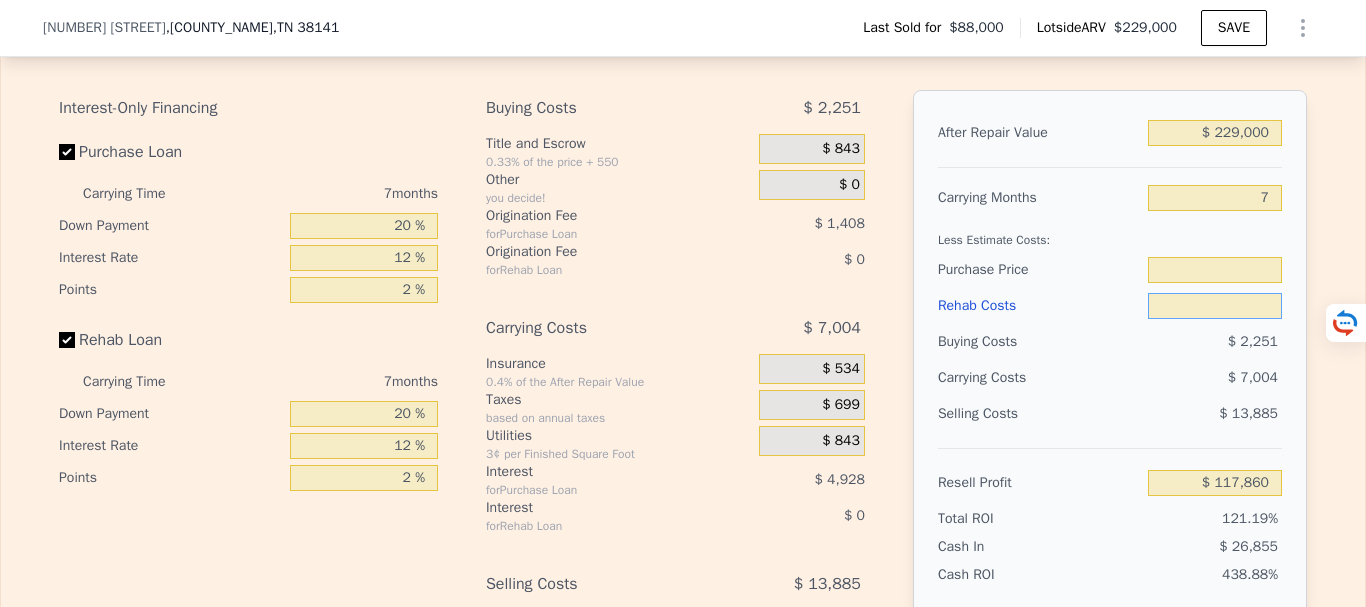type on "$ 4" 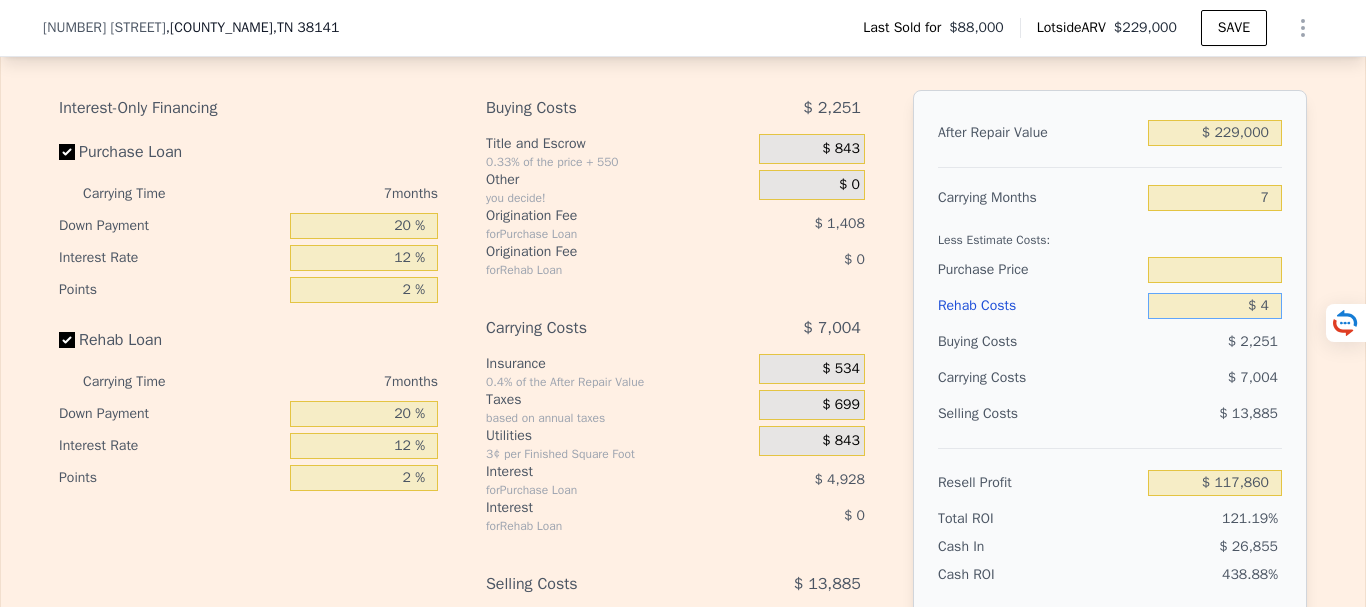 type on "$ 88,000" 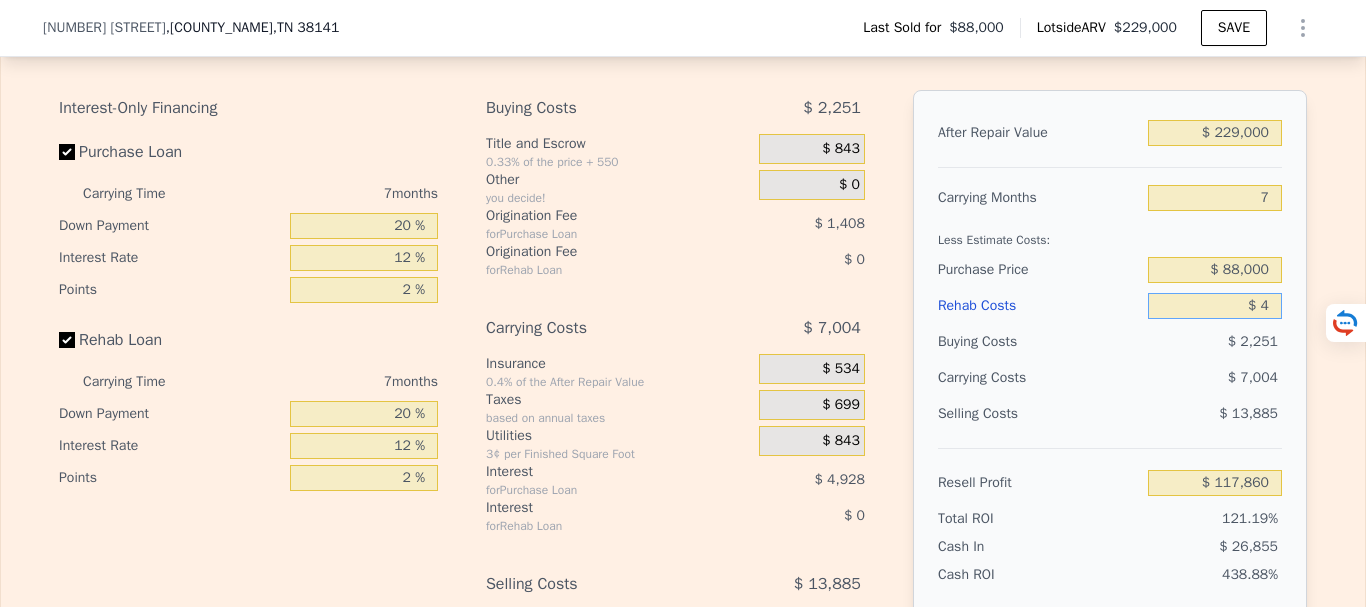 type on "$ 45" 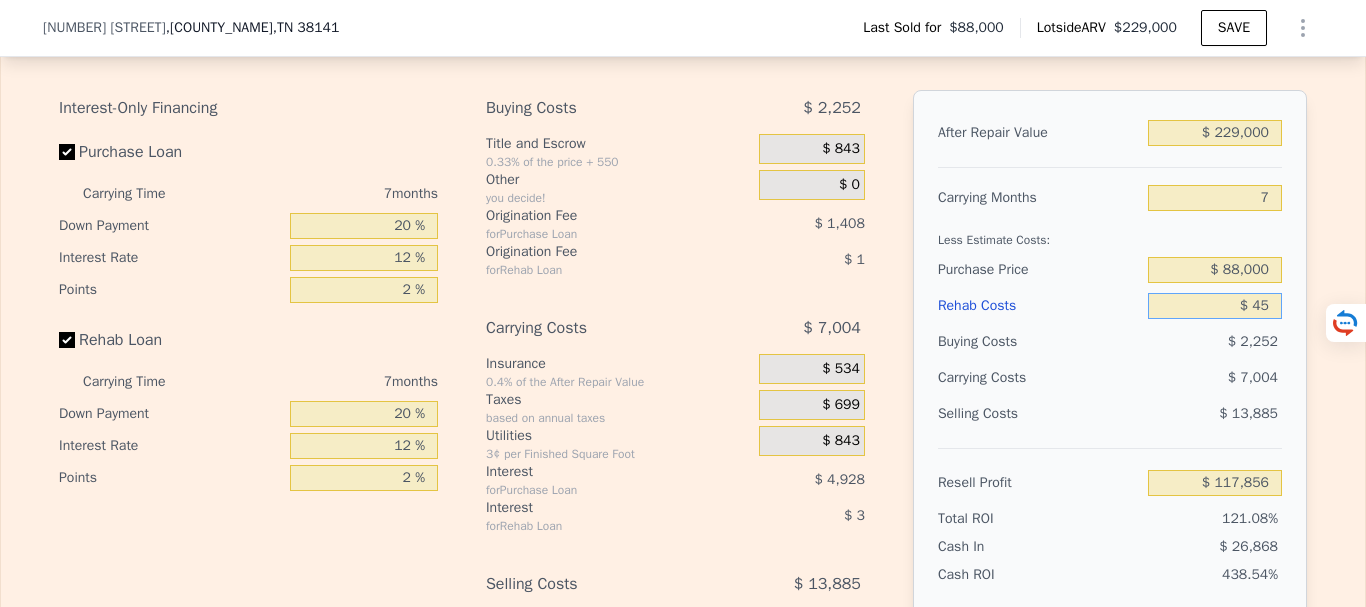 type on "$ 117,814" 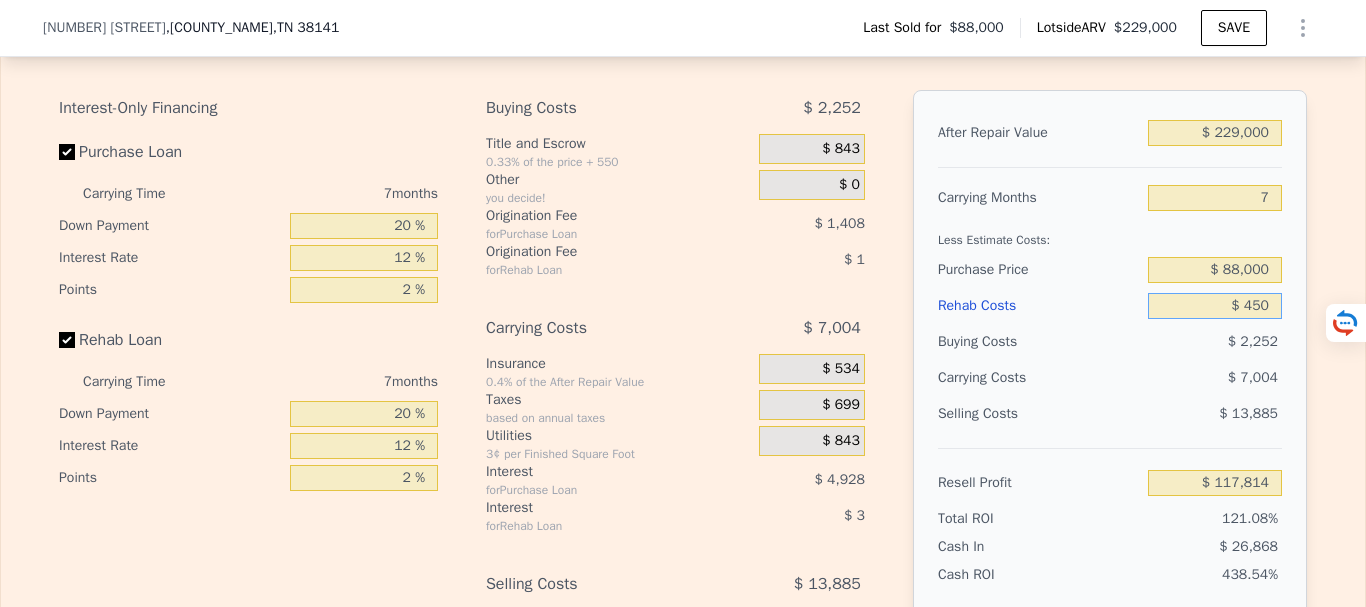 type on "$ 4,500" 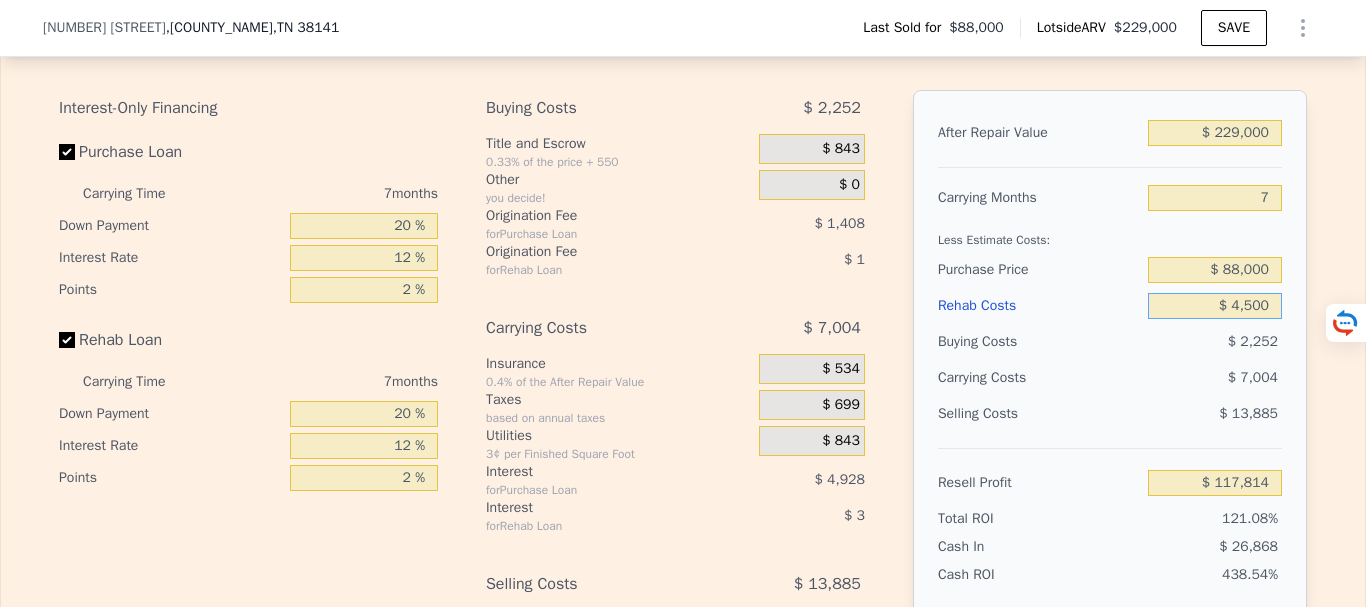 type on "$ 113,036" 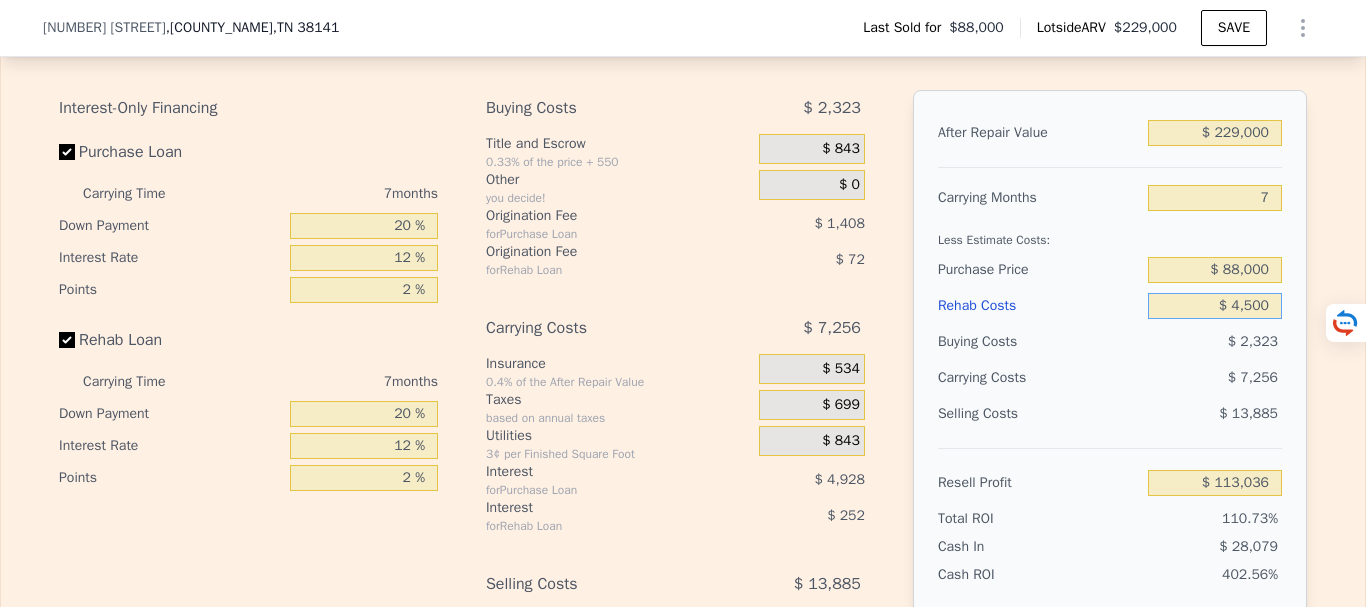 type on "$ 45,000" 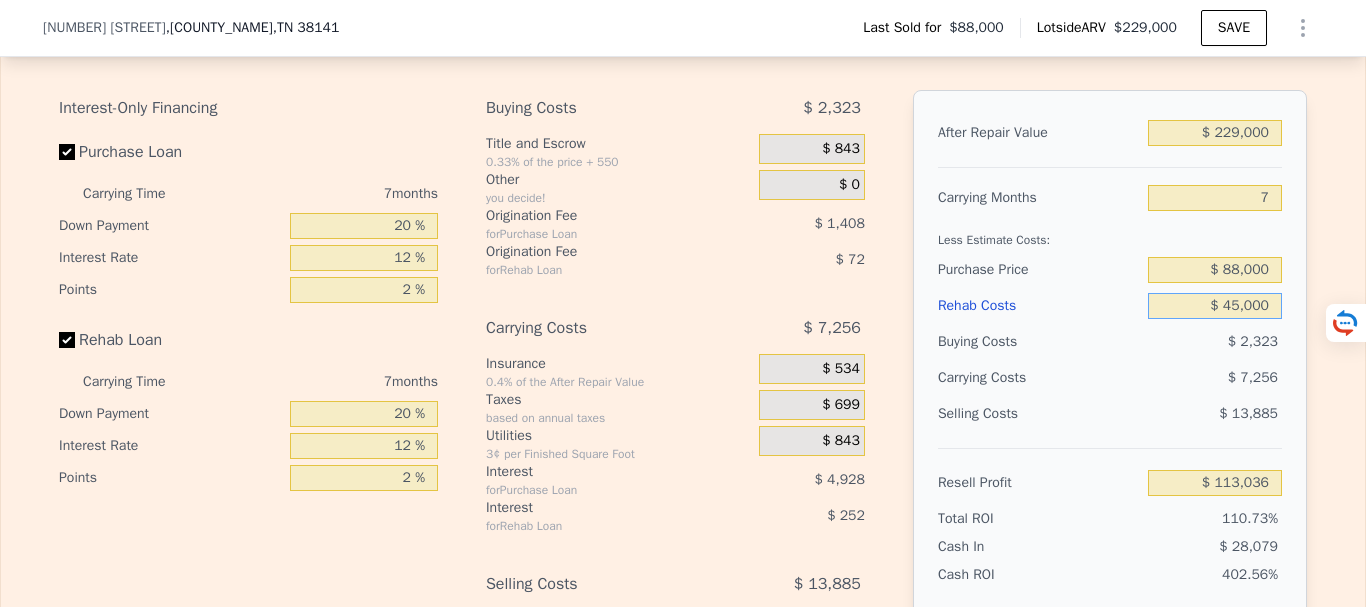 type on "$ 69,620" 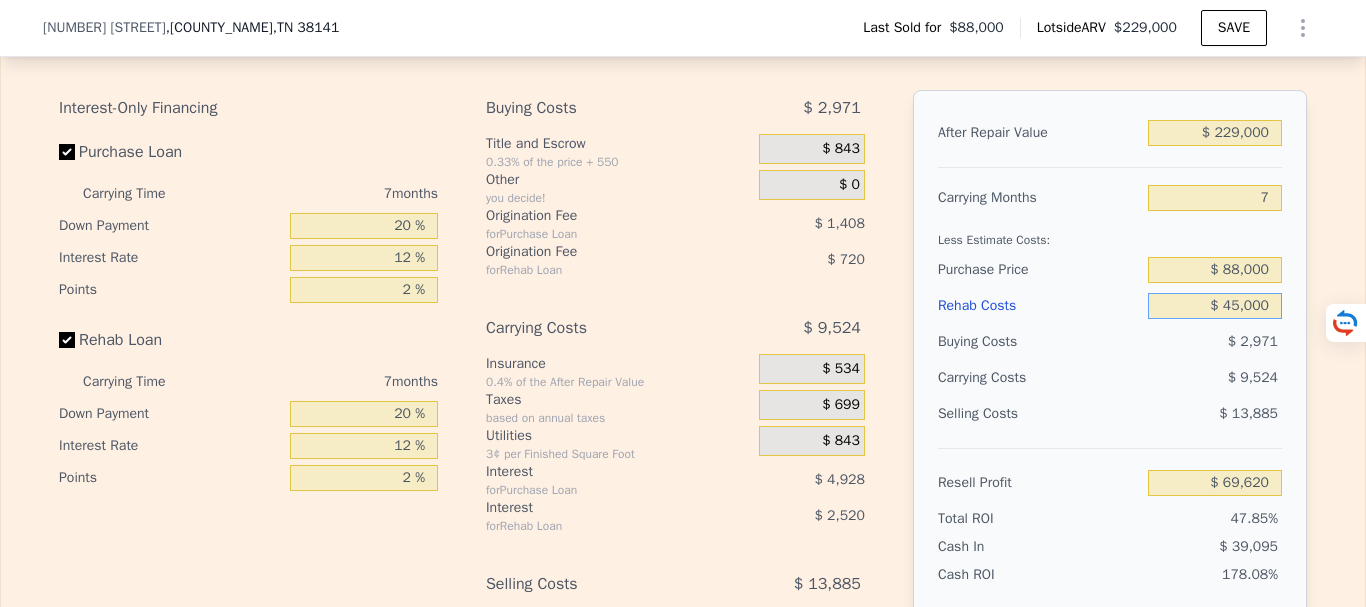 type on "$ 45,000" 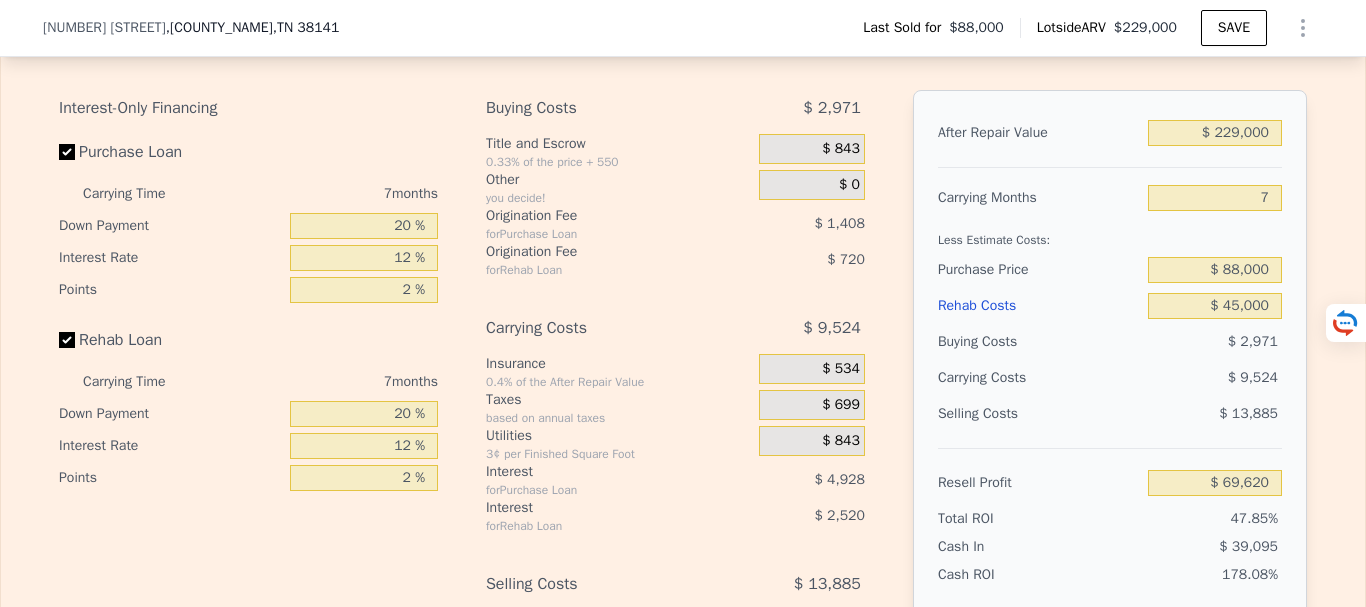 click on "$ 13,885" at bounding box center [1215, 414] 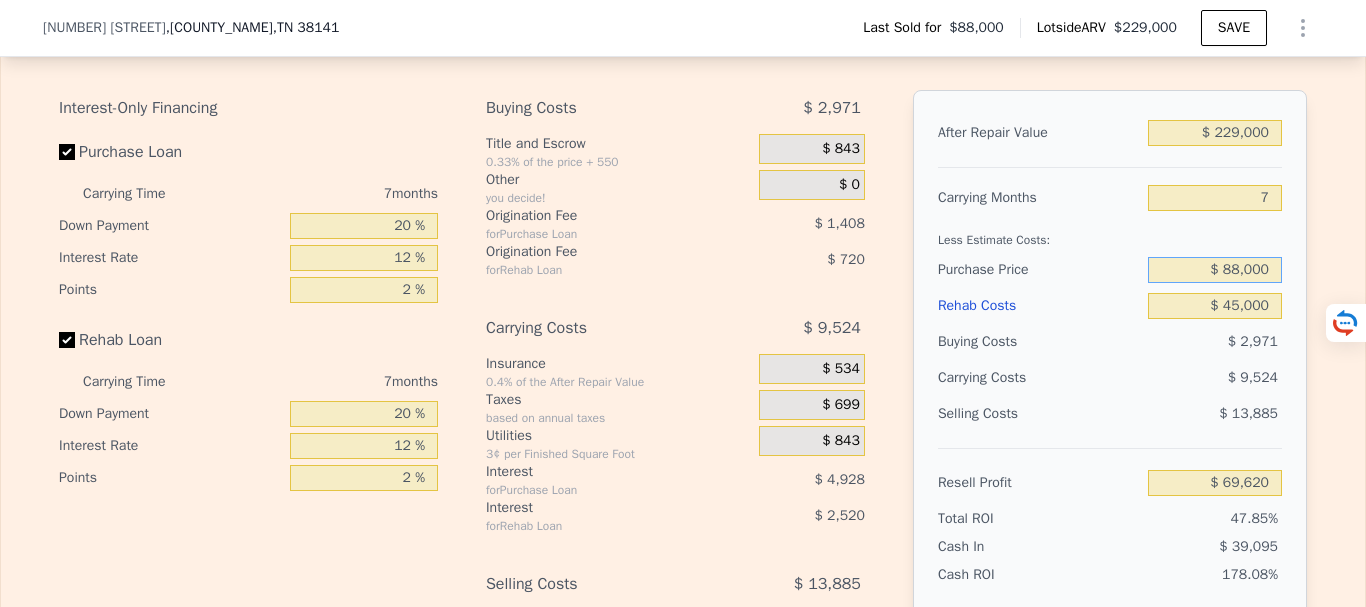 click on "$ 88,000" at bounding box center (1215, 270) 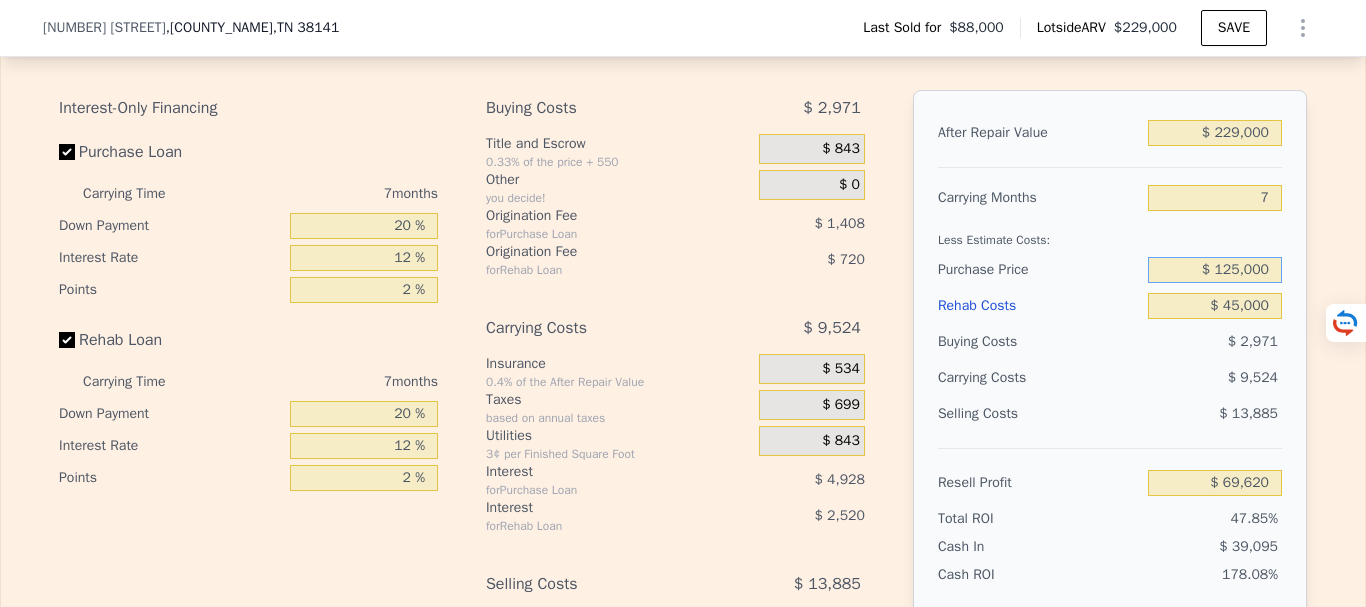 type on "$ 125,000" 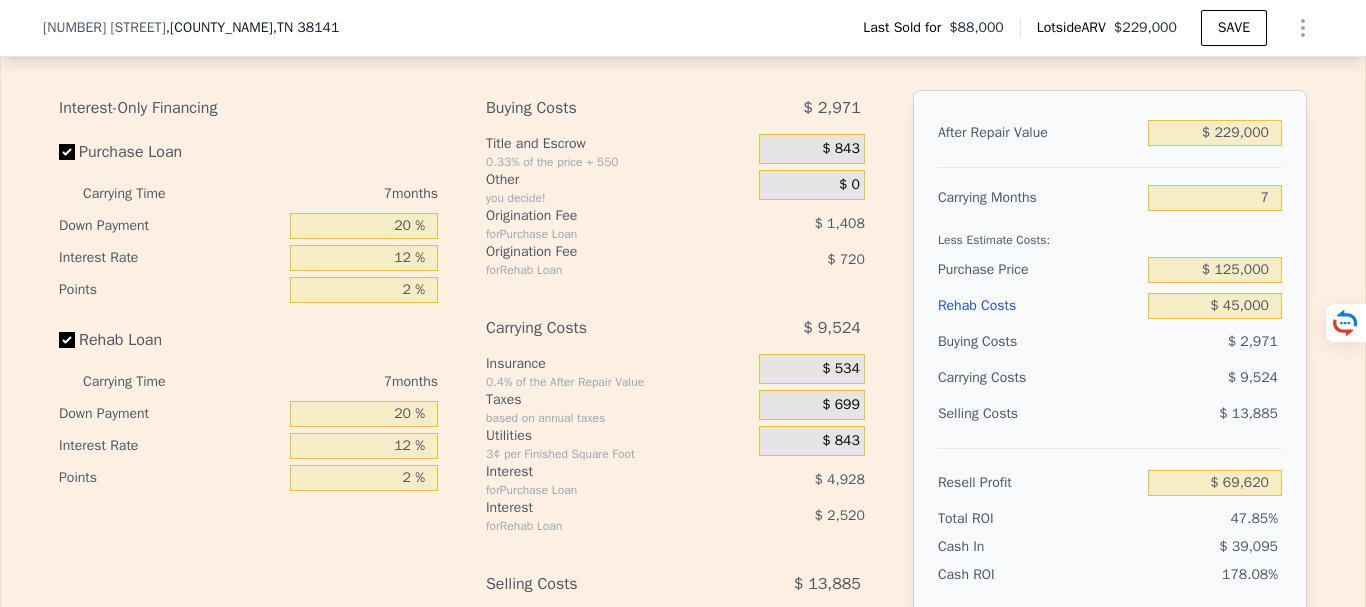 click on "Buying Costs $ 2,971" at bounding box center [1110, 342] 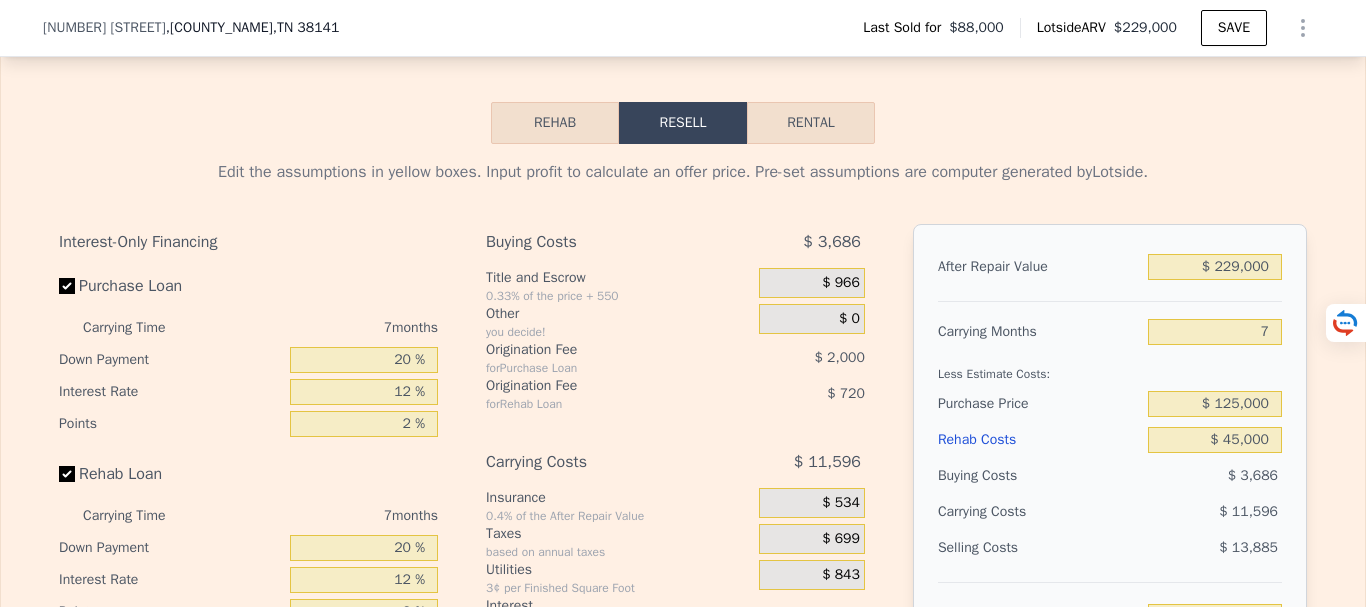 scroll, scrollTop: 2793, scrollLeft: 0, axis: vertical 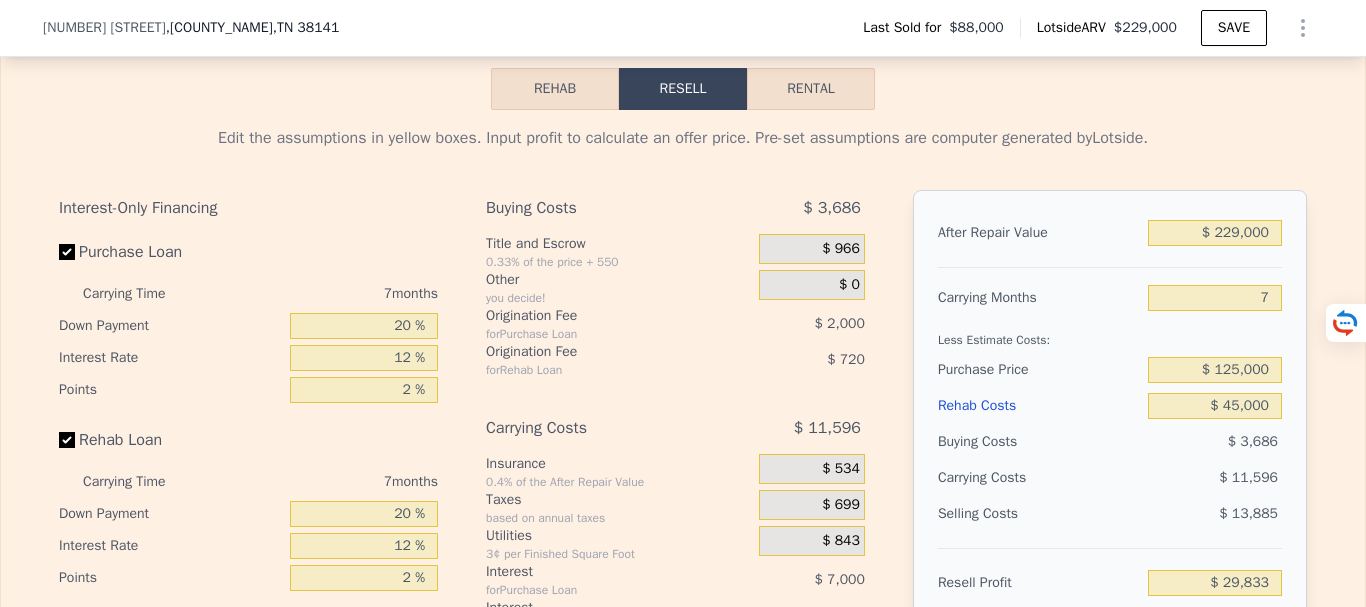 click on "Rehab   Resell   Rental Edit the assumptions in yellow boxes. Input profit to calculate an offer price. Pre-set assumptions are computer generated by  Lotside . Interest-Only Financing Purchase Loan Carrying Time 7  months Down Payment 20 % Interest Rate 12 % Points 2 % Rehab Loan Carrying Time 7  months Down Payment 20 % Interest Rate 12 % Points 2 % Buying Costs $ 3,686 Title and Escrow 0.33% of the price + 550 $ 966 Other you decide! $ 0 Origination Fee for  Purchase Loan $ 2,000 Origination Fee for  Rehab Loan $ 720 Carrying Costs $ 11,596 Insurance 0.4% of the After Repair Value $ 534 Taxes based on annual taxes $ 699 Utilities 3¢ per Finished Square Foot $ 843 Interest for  Purchase Loan $ 7,000 Interest for  Rehab Loan $ 2,520 Selling Costs $ 13,885 Excise Tax 0.49% of the After Repair Value $ 1,122 Listing Commission 2.5% of the After Repair Value $ 5,725 Selling Commission 2.5% of the After Repair Value $ 5,725 Title and Escrow 0.33% of the After Repair Value $ 1,313 After Repair Value $ 229,000 7" at bounding box center (683, 461) 